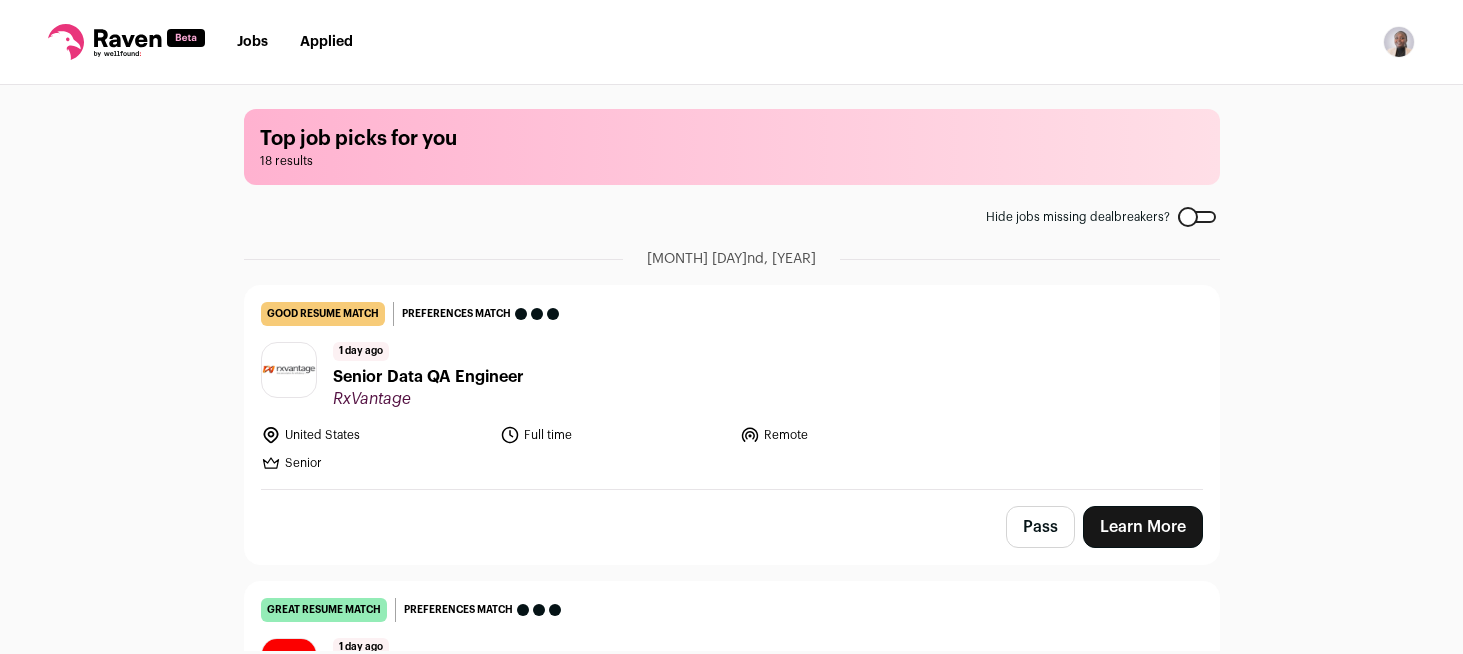 scroll, scrollTop: 0, scrollLeft: 0, axis: both 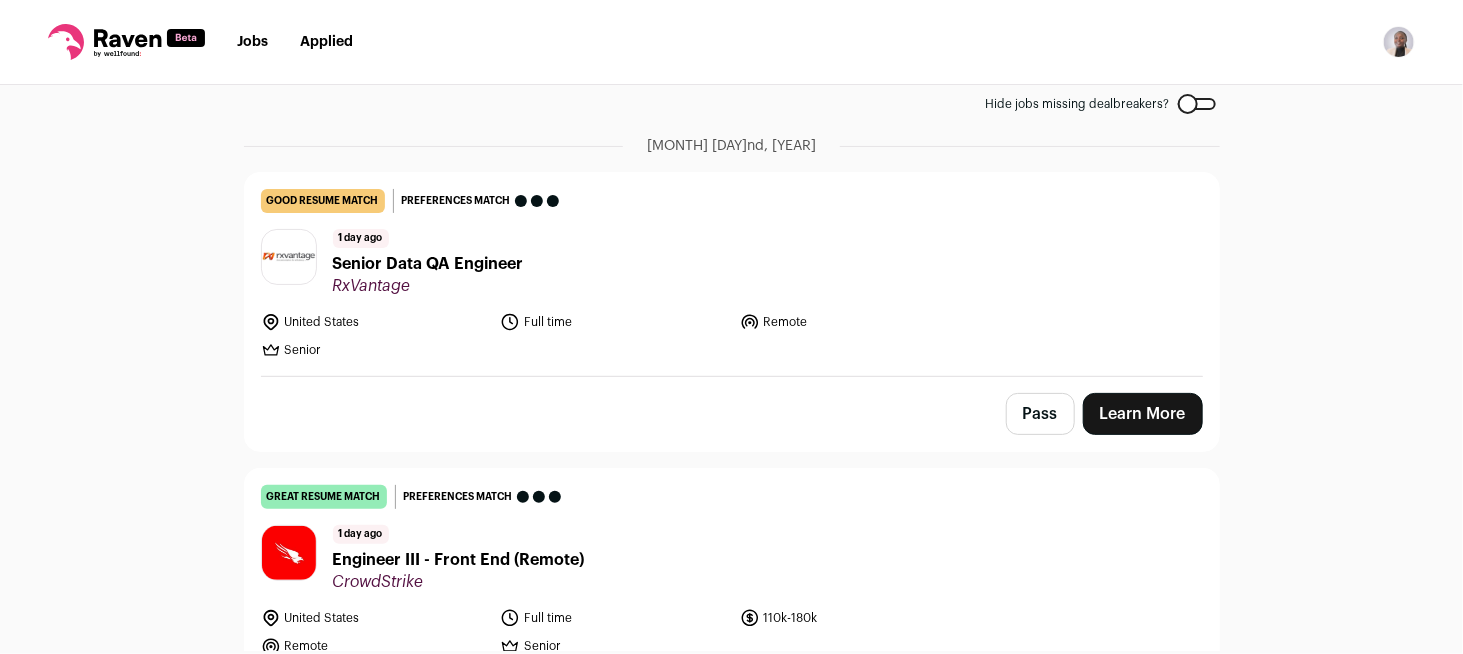 click on "Learn More" at bounding box center [1143, 414] 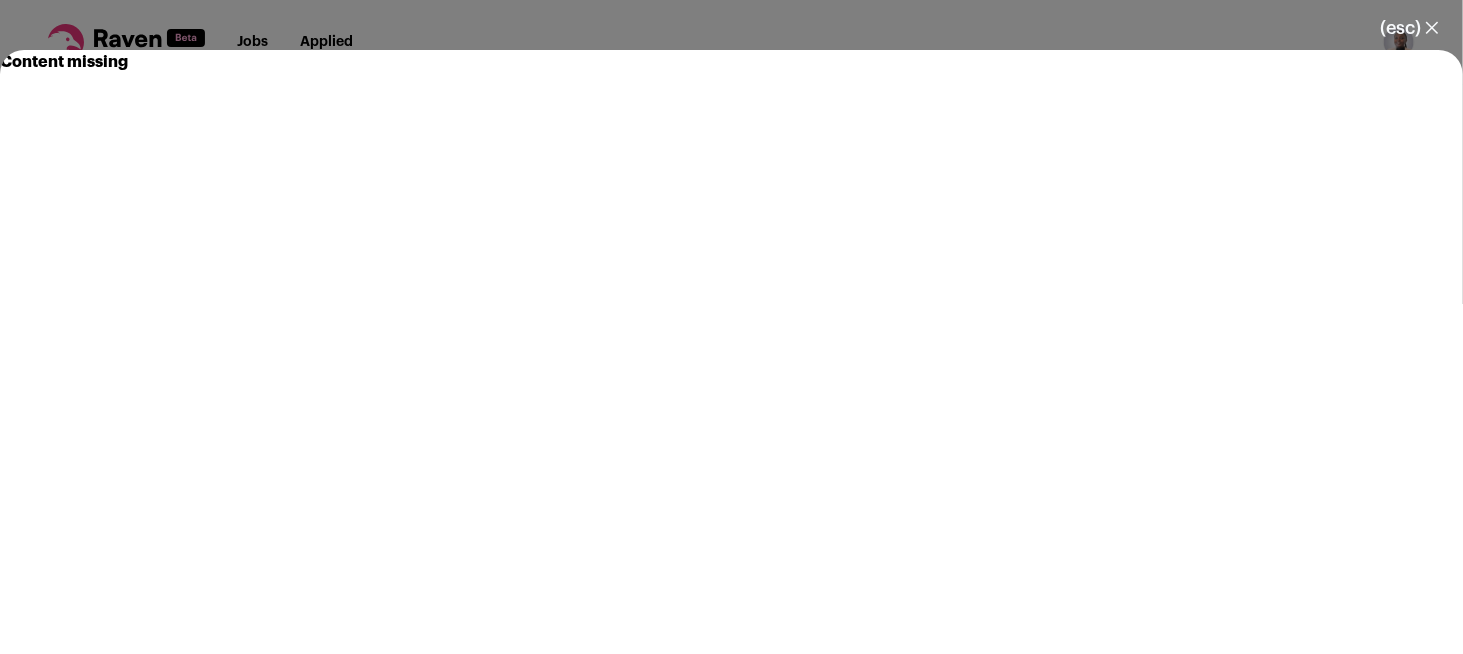 click on "(esc) ✕" at bounding box center [1409, 28] 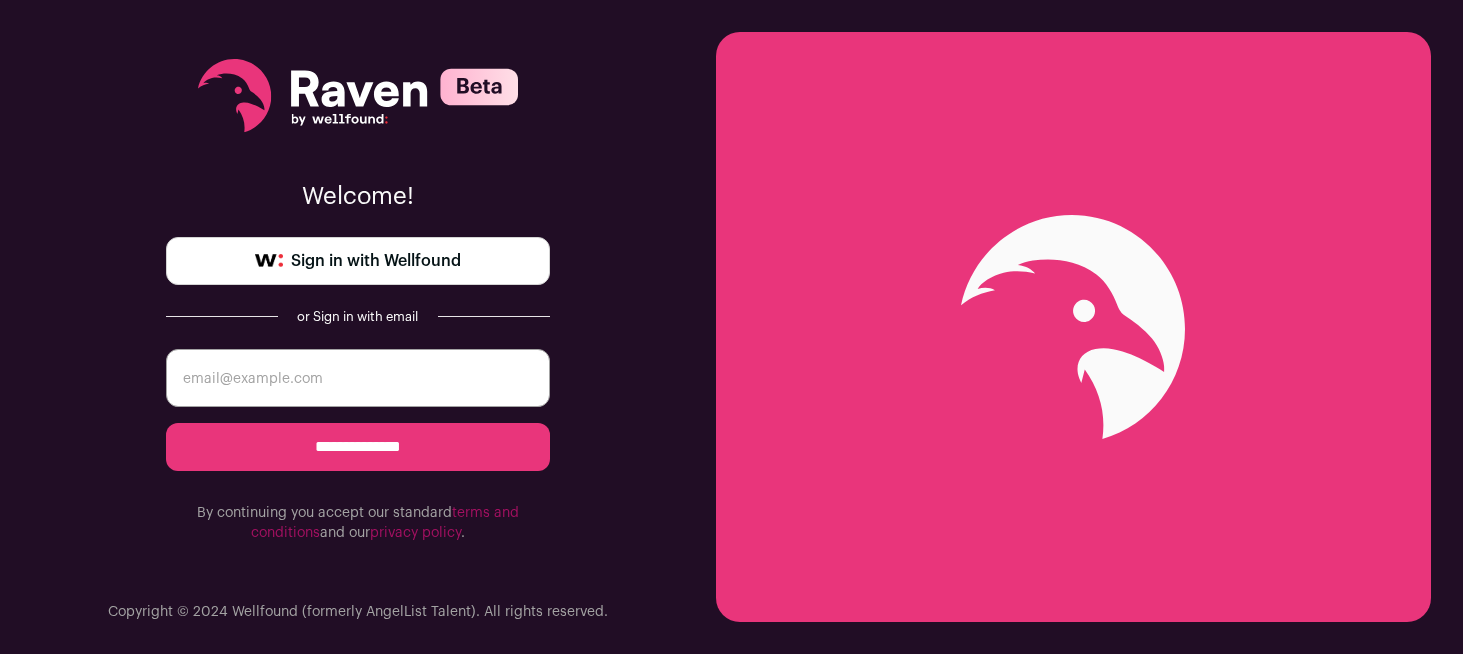 scroll, scrollTop: 0, scrollLeft: 0, axis: both 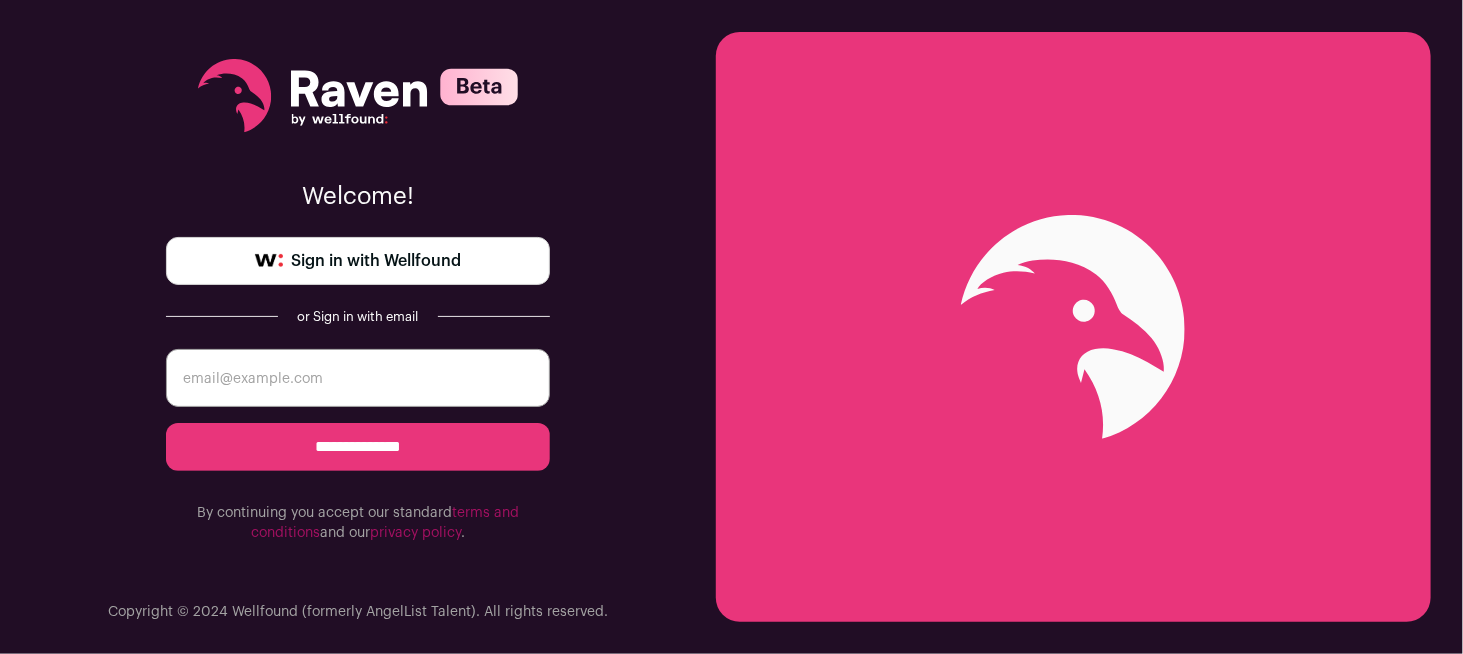 click on "Sign in with Wellfound" at bounding box center [376, 261] 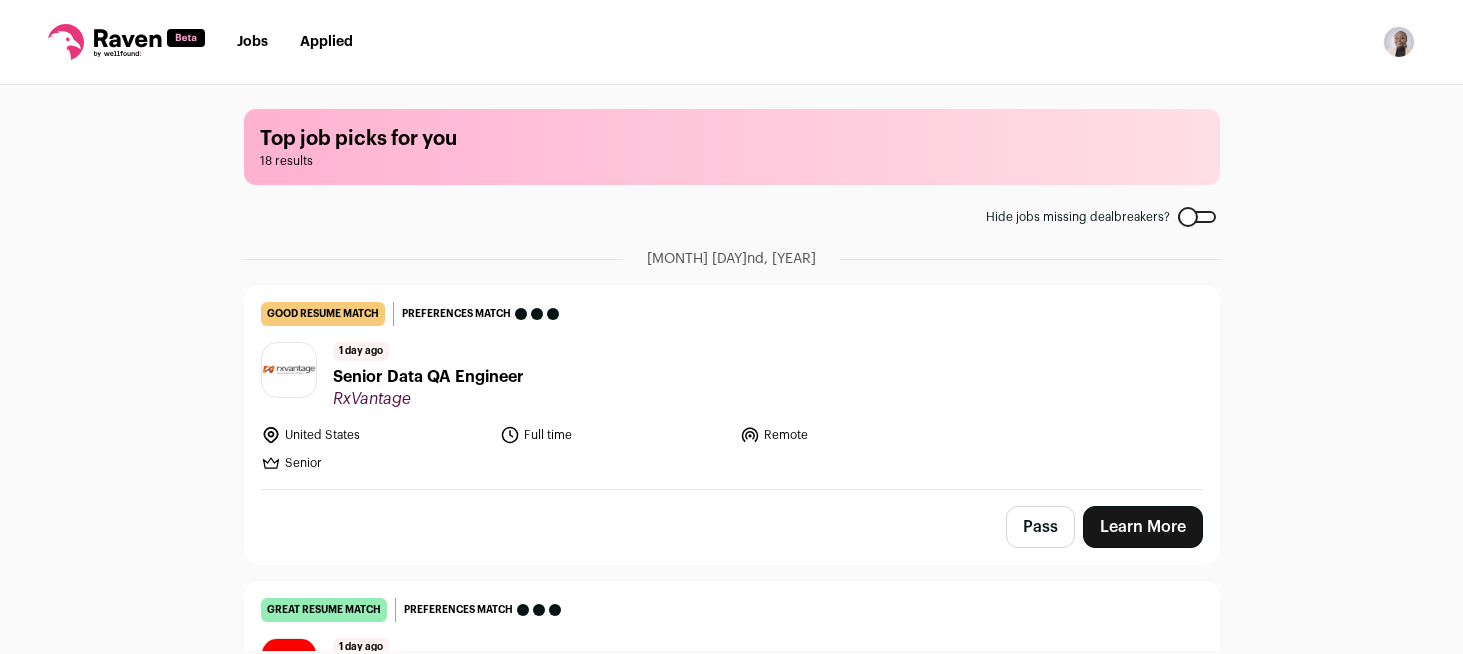 scroll, scrollTop: 0, scrollLeft: 0, axis: both 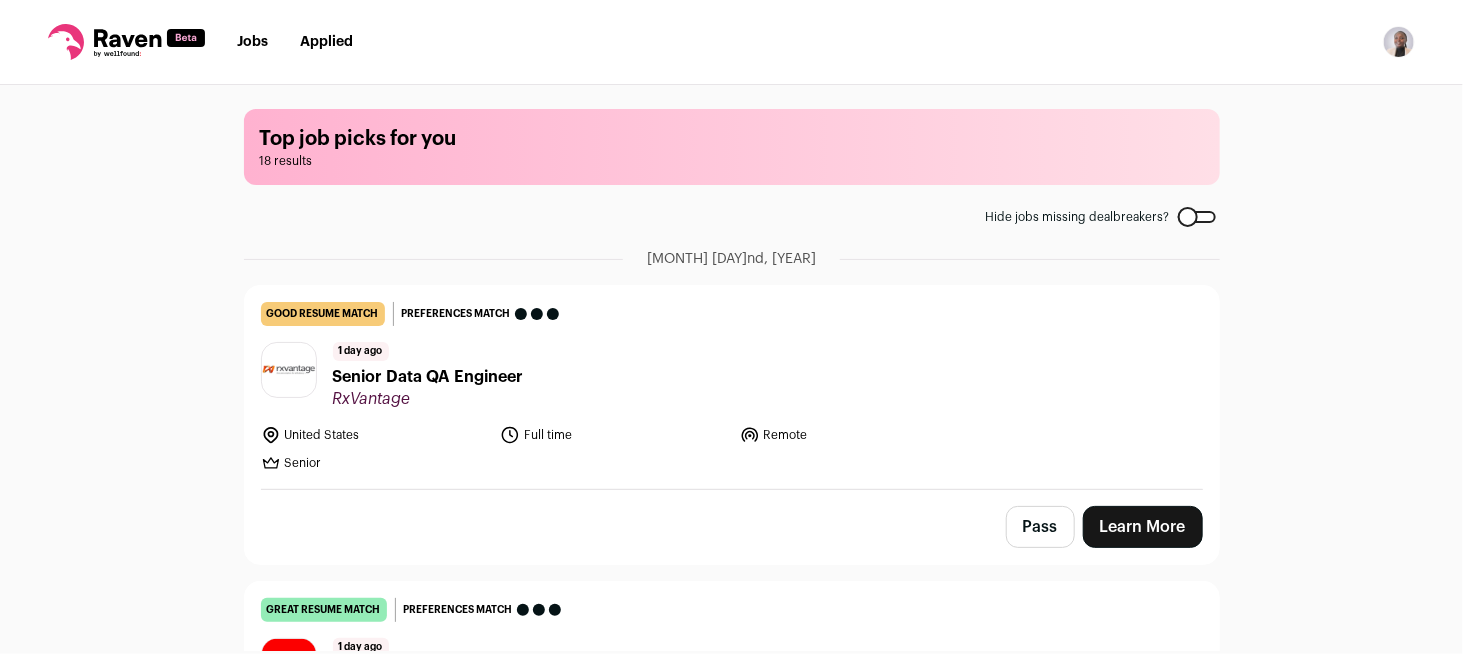 click on "Pass
Learn More" at bounding box center (732, 527) 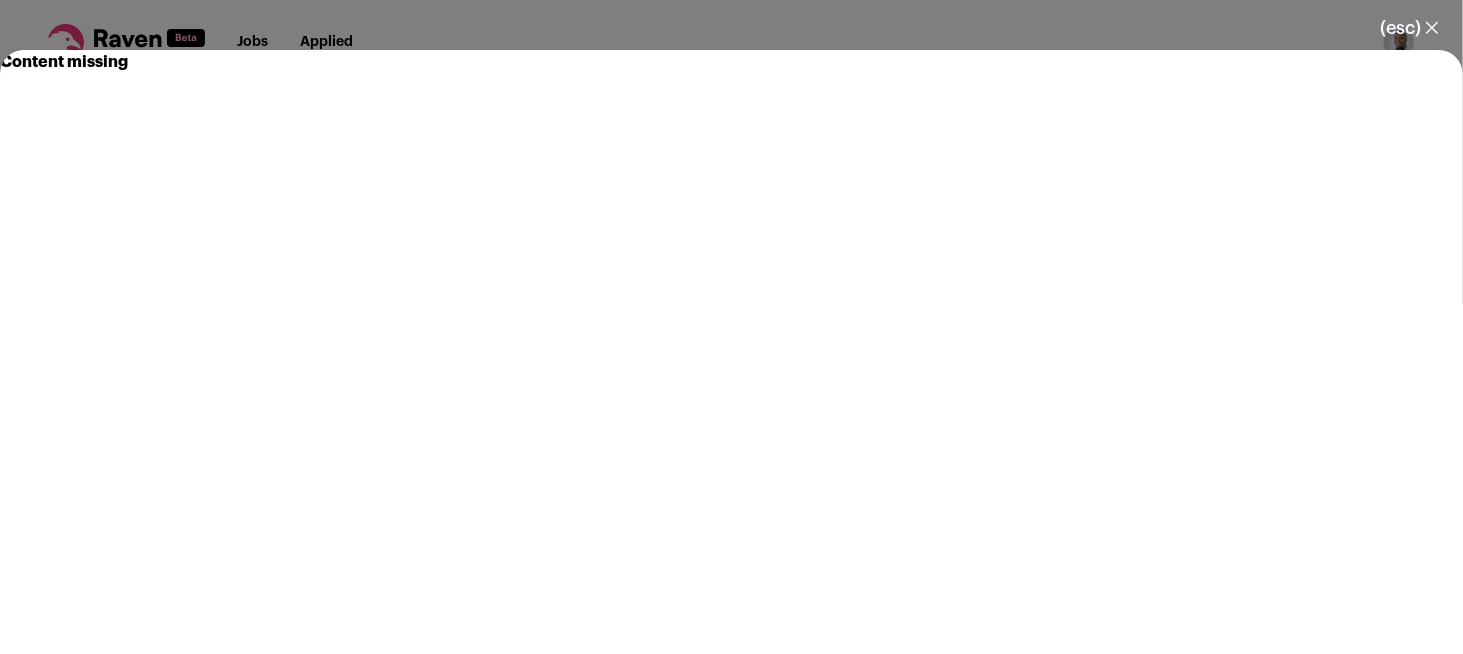 click on "(esc) ✕" at bounding box center (1409, 28) 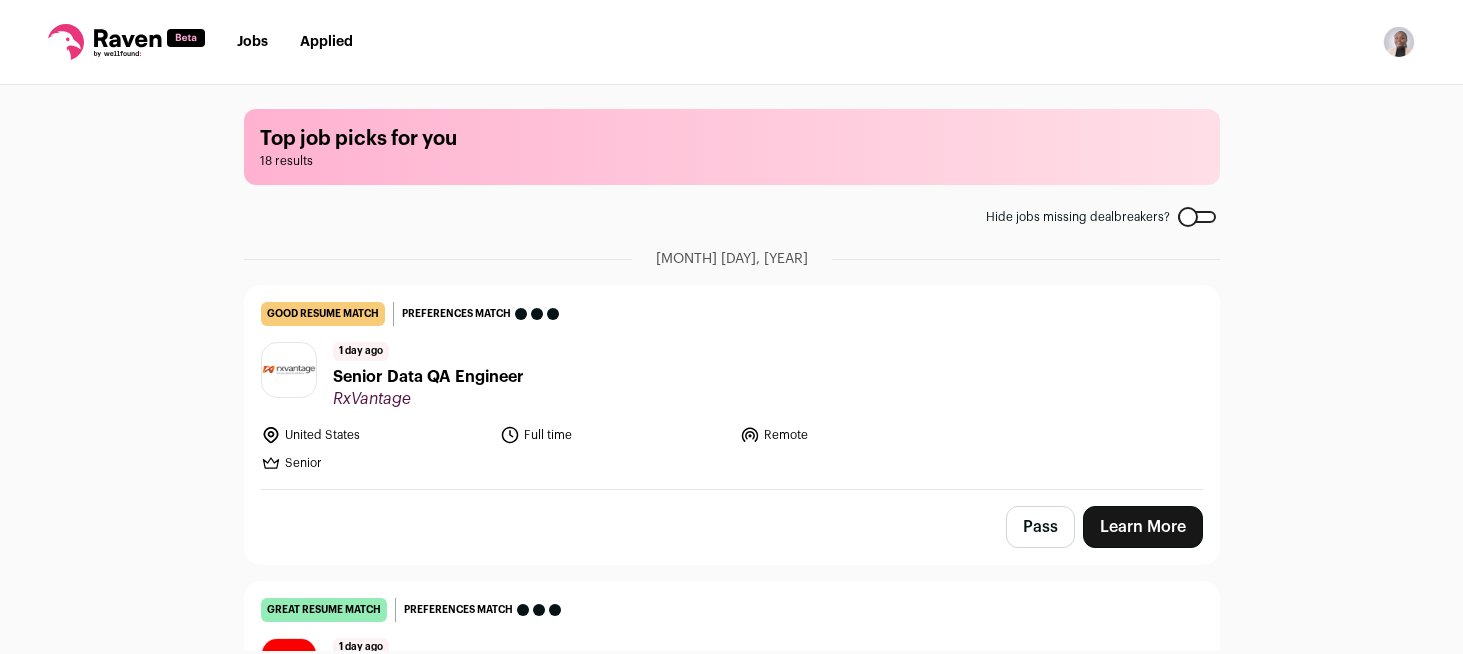 scroll, scrollTop: 0, scrollLeft: 0, axis: both 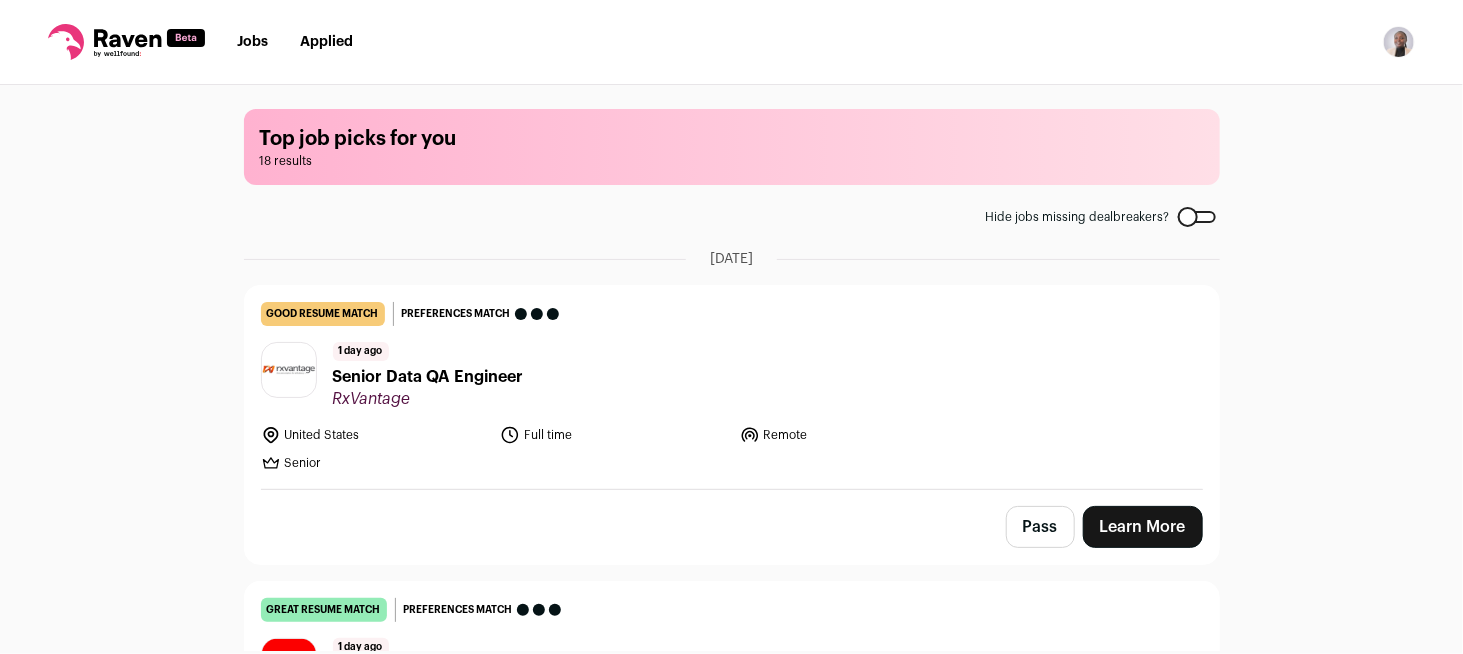 click on "Learn More" at bounding box center (1143, 527) 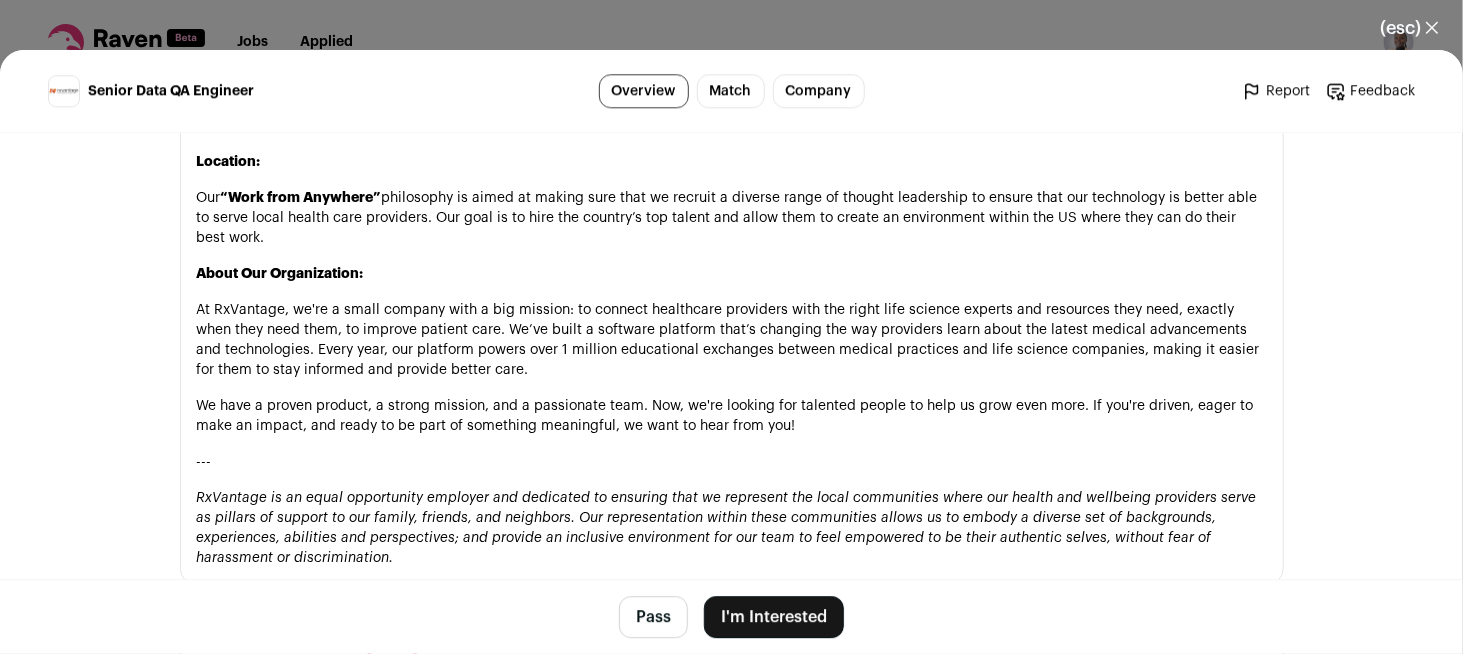 scroll, scrollTop: 2485, scrollLeft: 0, axis: vertical 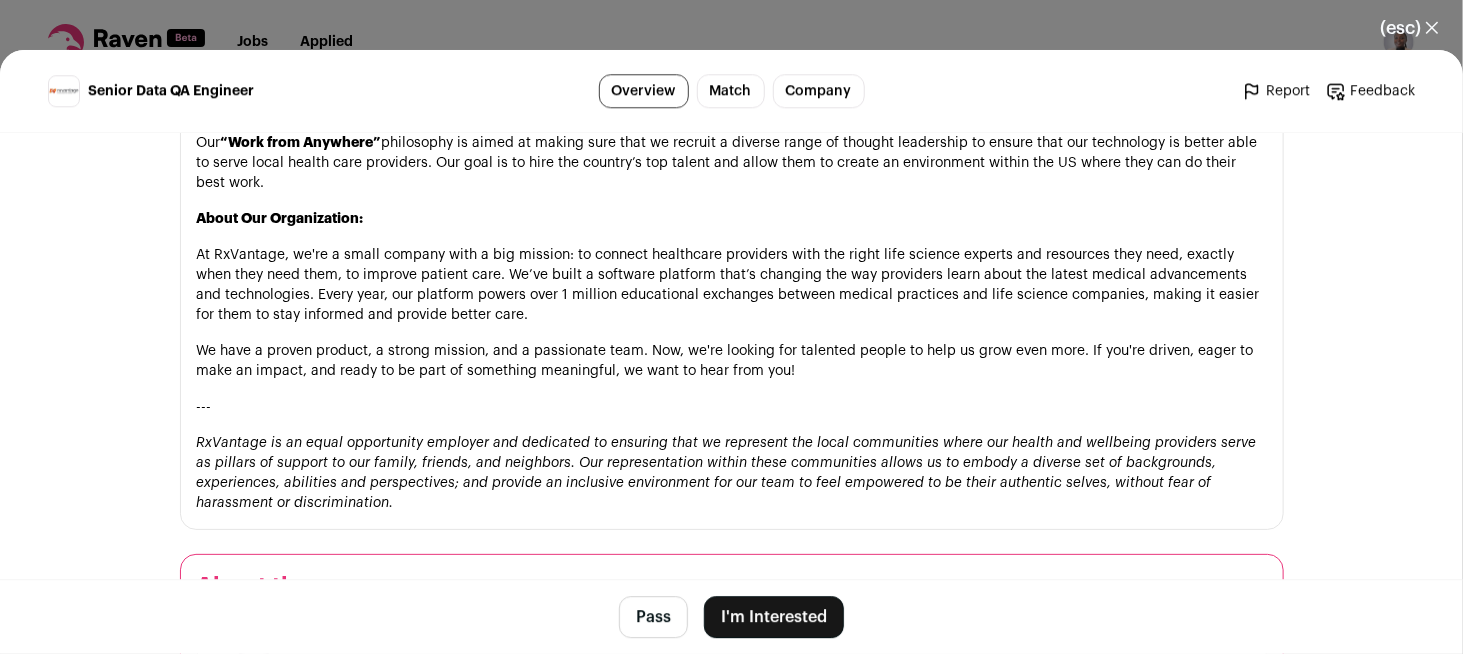 click on "I'm Interested" at bounding box center [774, 617] 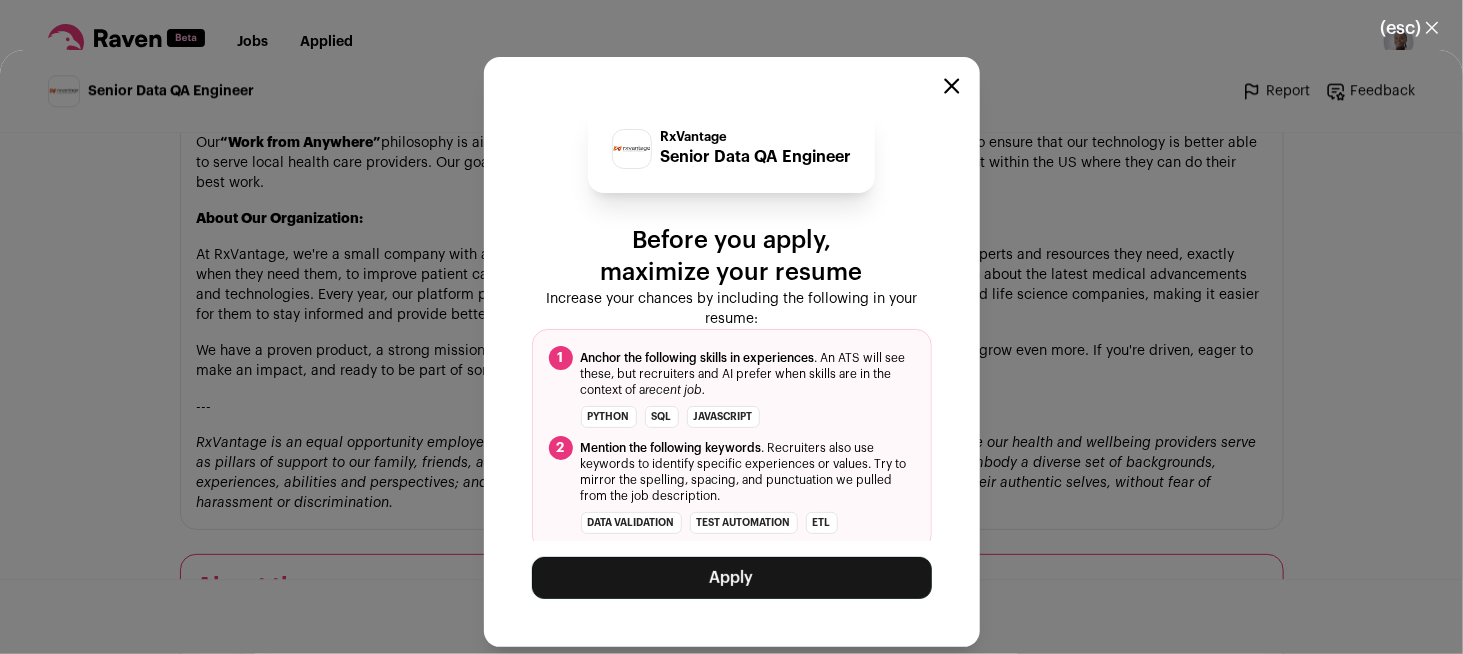 scroll, scrollTop: 8, scrollLeft: 0, axis: vertical 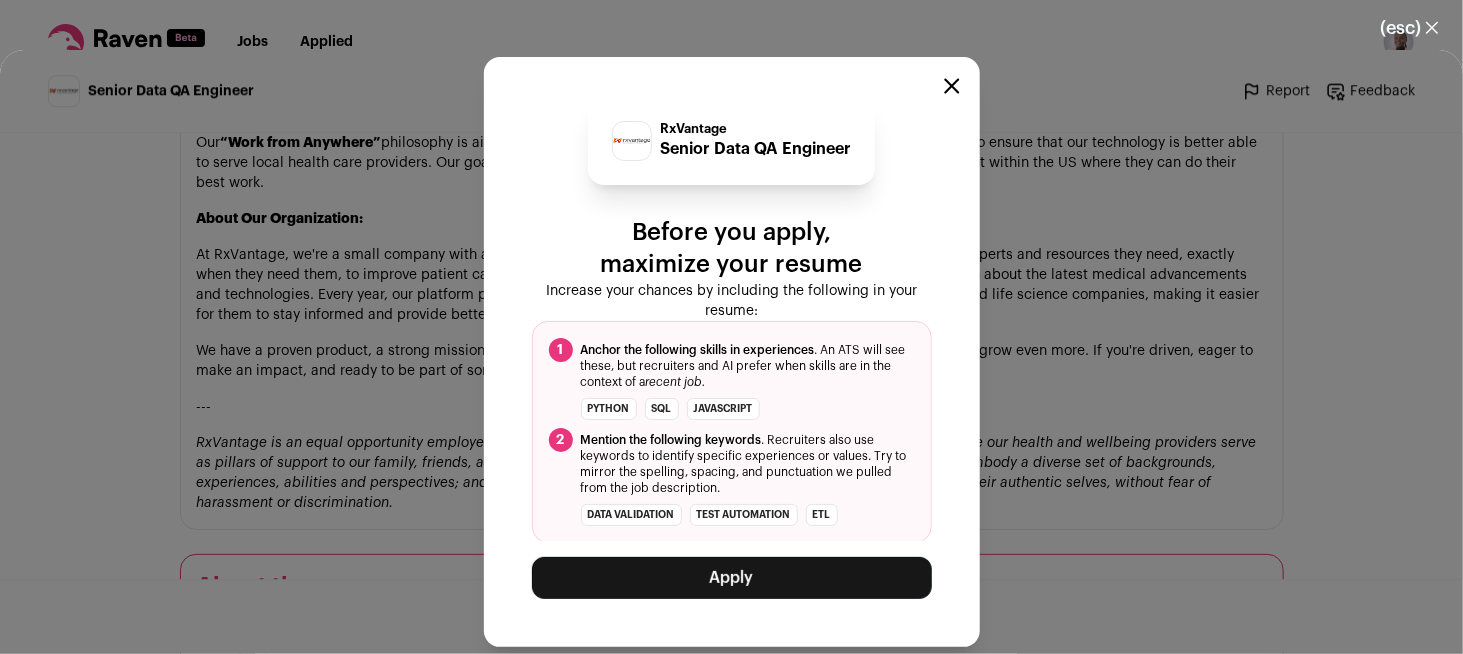 click on "Apply" at bounding box center (732, 578) 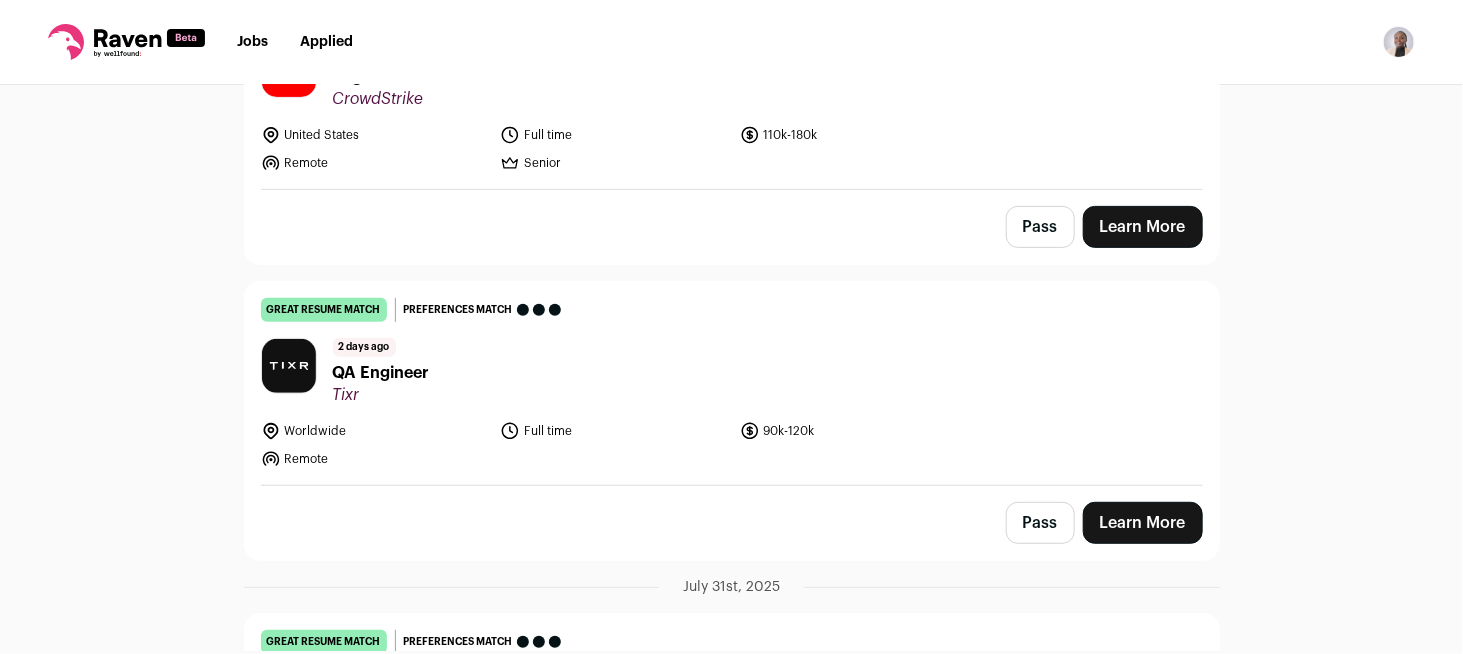 scroll, scrollTop: 310, scrollLeft: 0, axis: vertical 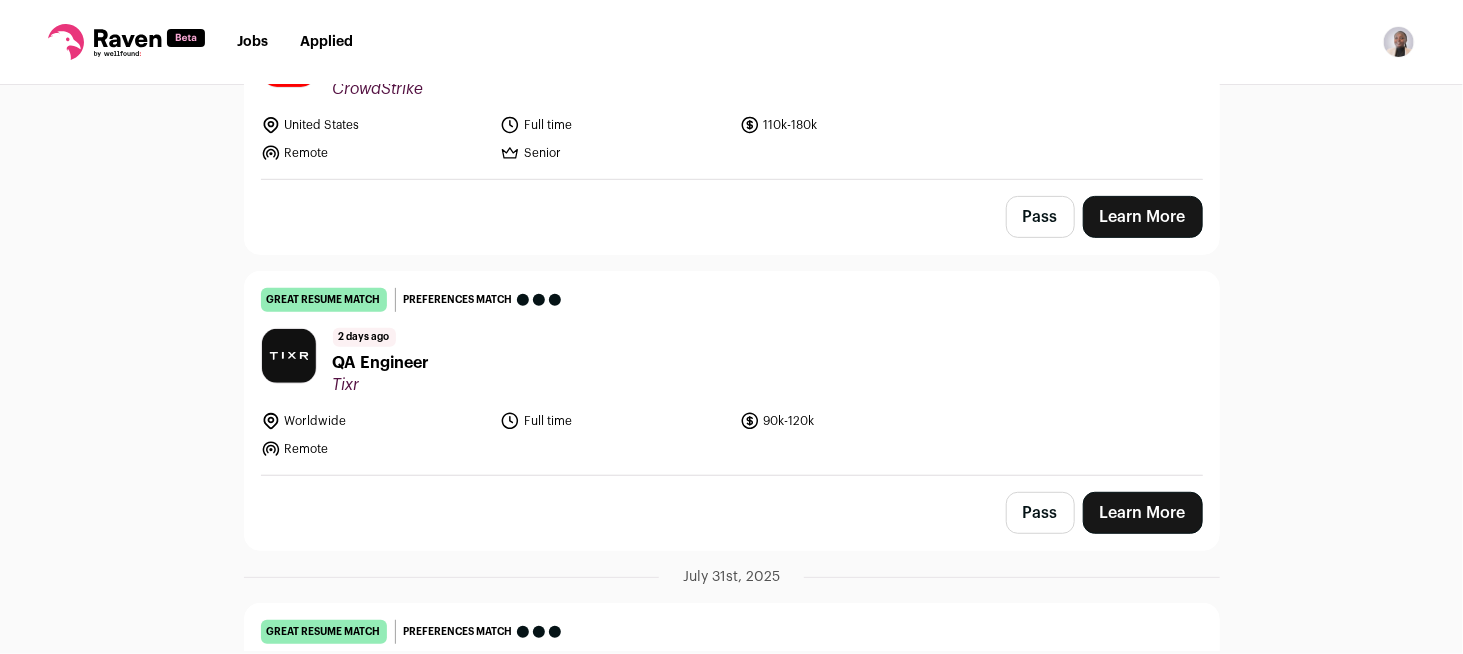 click on "Learn More" at bounding box center [1143, 513] 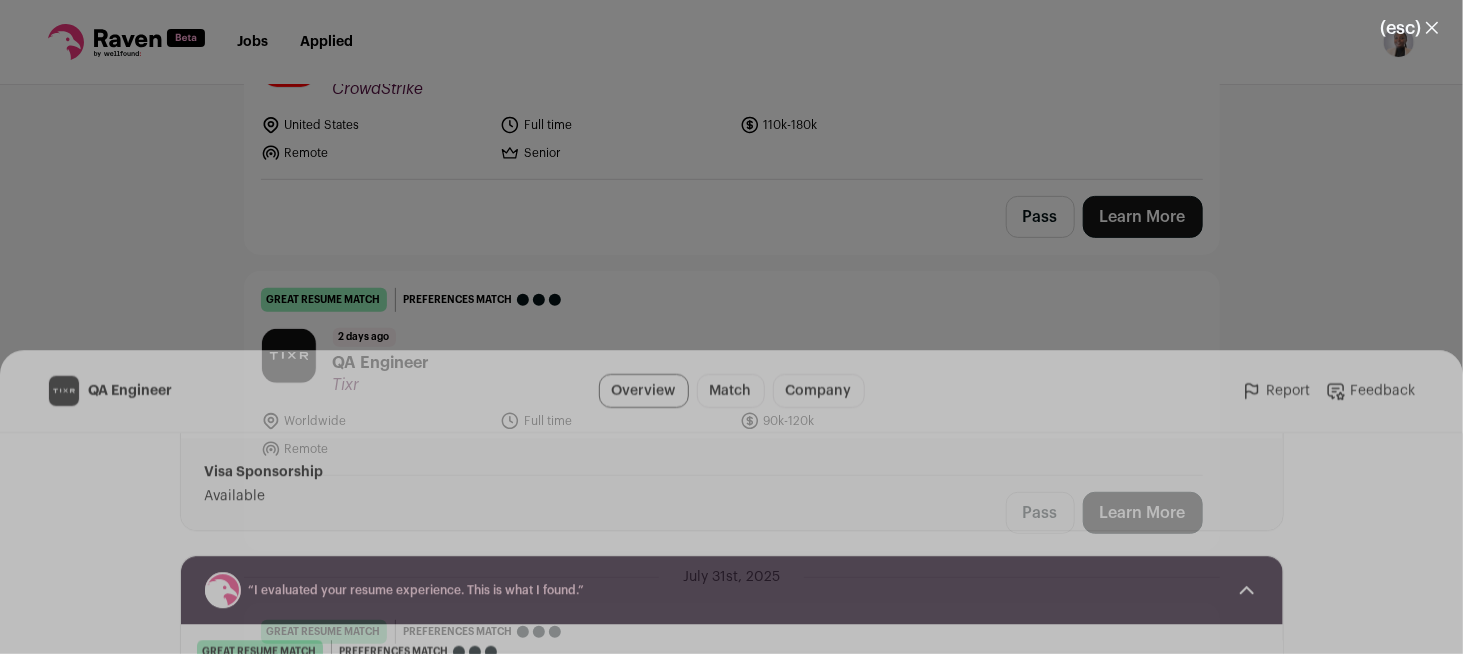 scroll, scrollTop: 0, scrollLeft: 0, axis: both 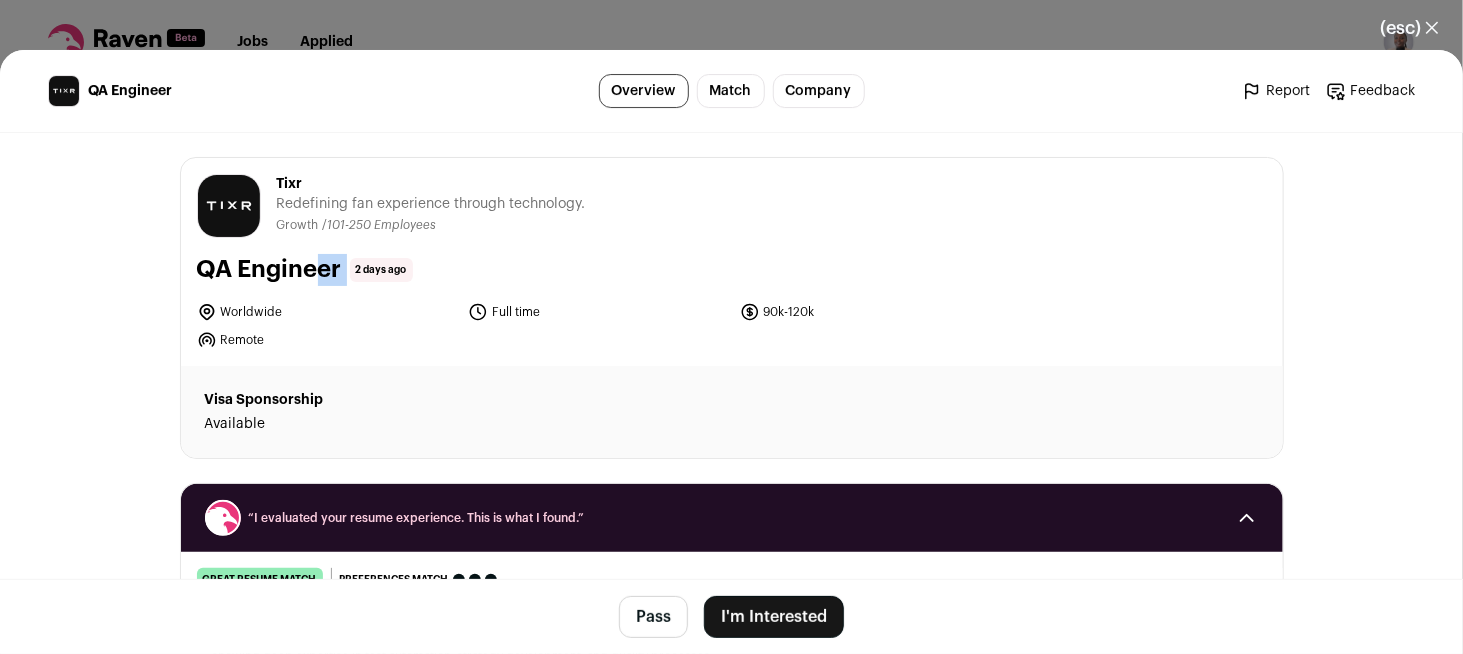 drag, startPoint x: 191, startPoint y: 269, endPoint x: 344, endPoint y: 260, distance: 153.26448 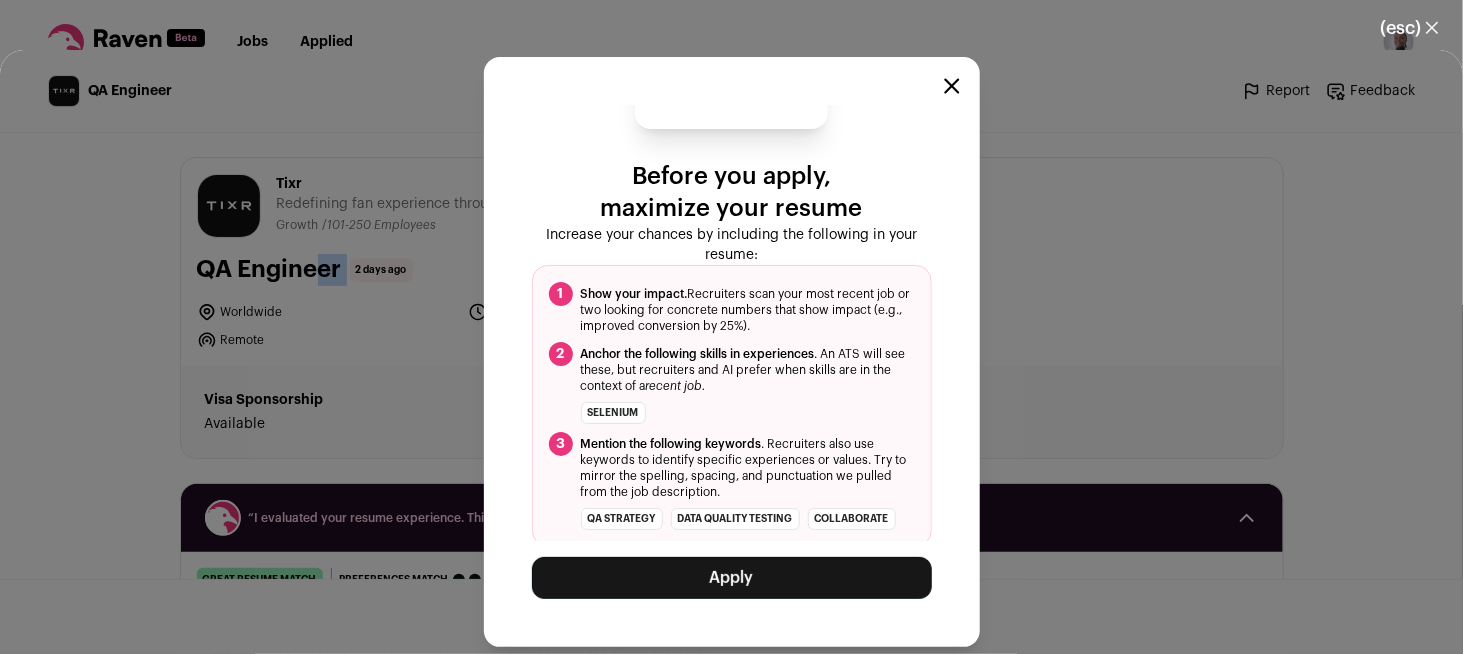 scroll, scrollTop: 68, scrollLeft: 0, axis: vertical 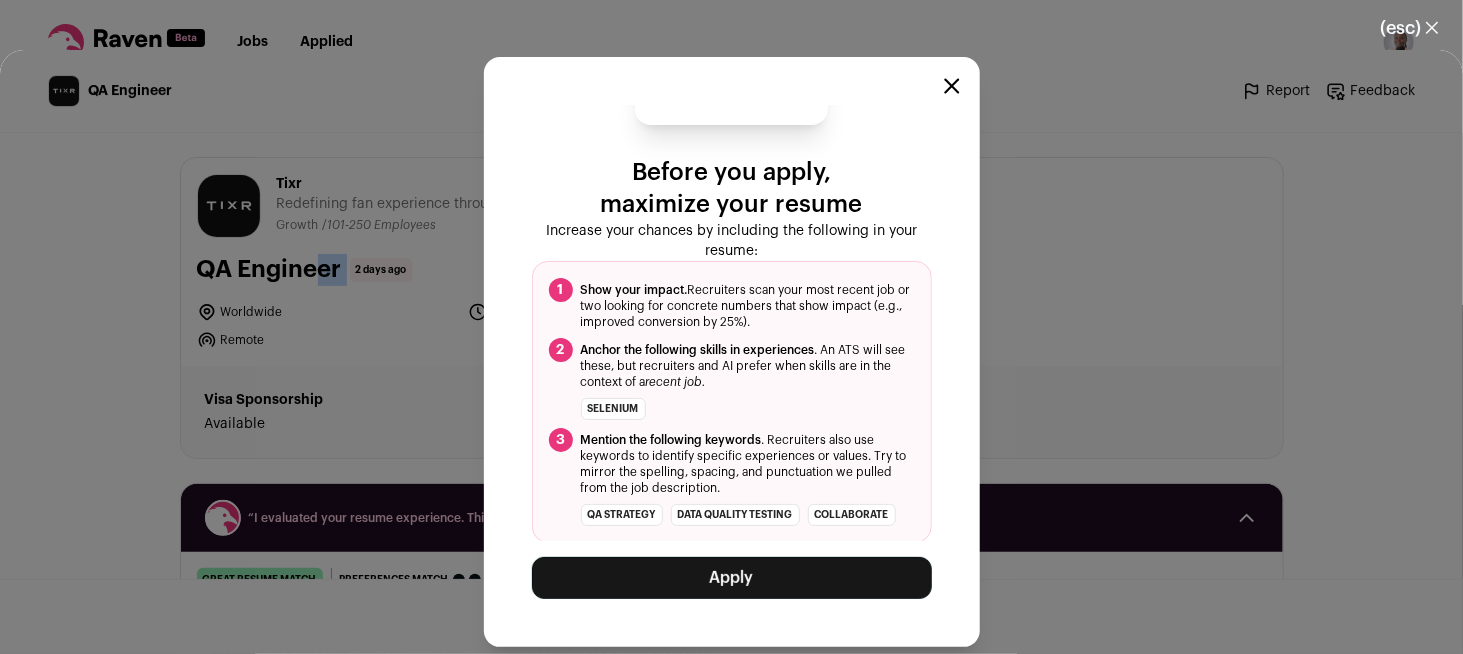 click on "Apply" at bounding box center (732, 578) 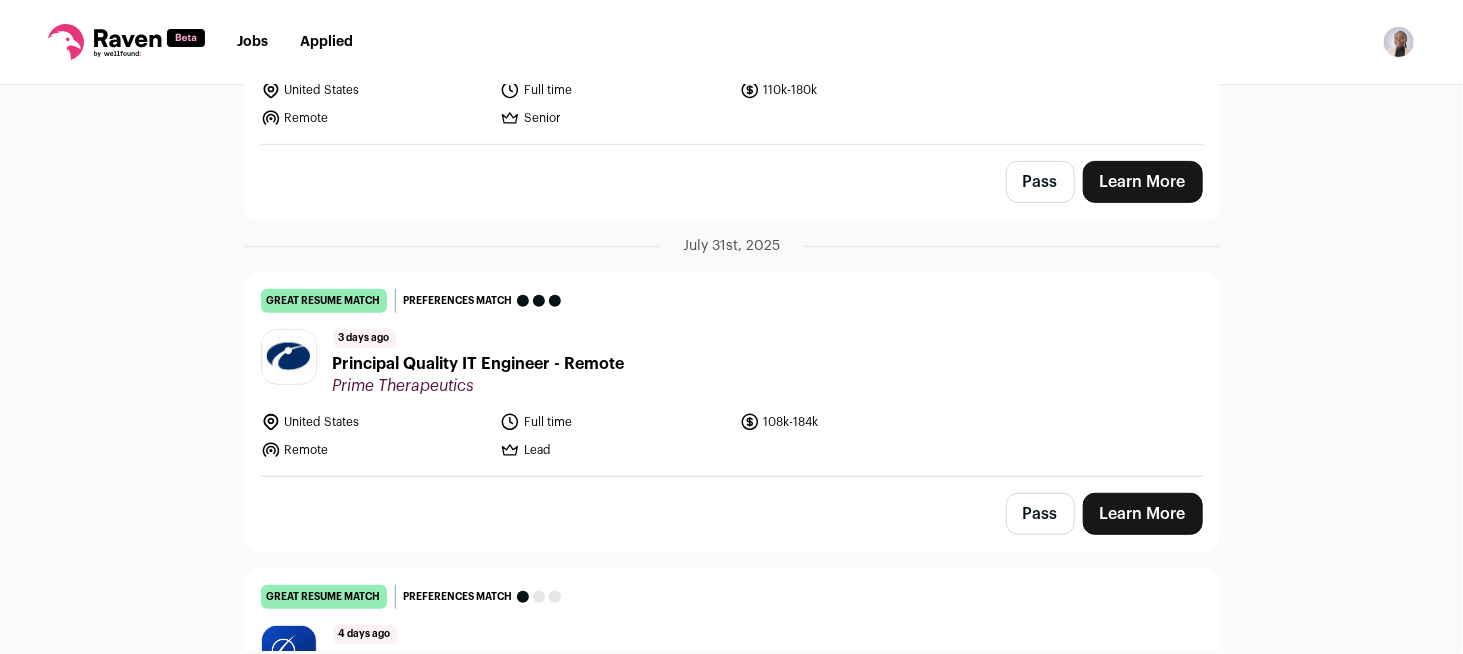 scroll, scrollTop: 341, scrollLeft: 0, axis: vertical 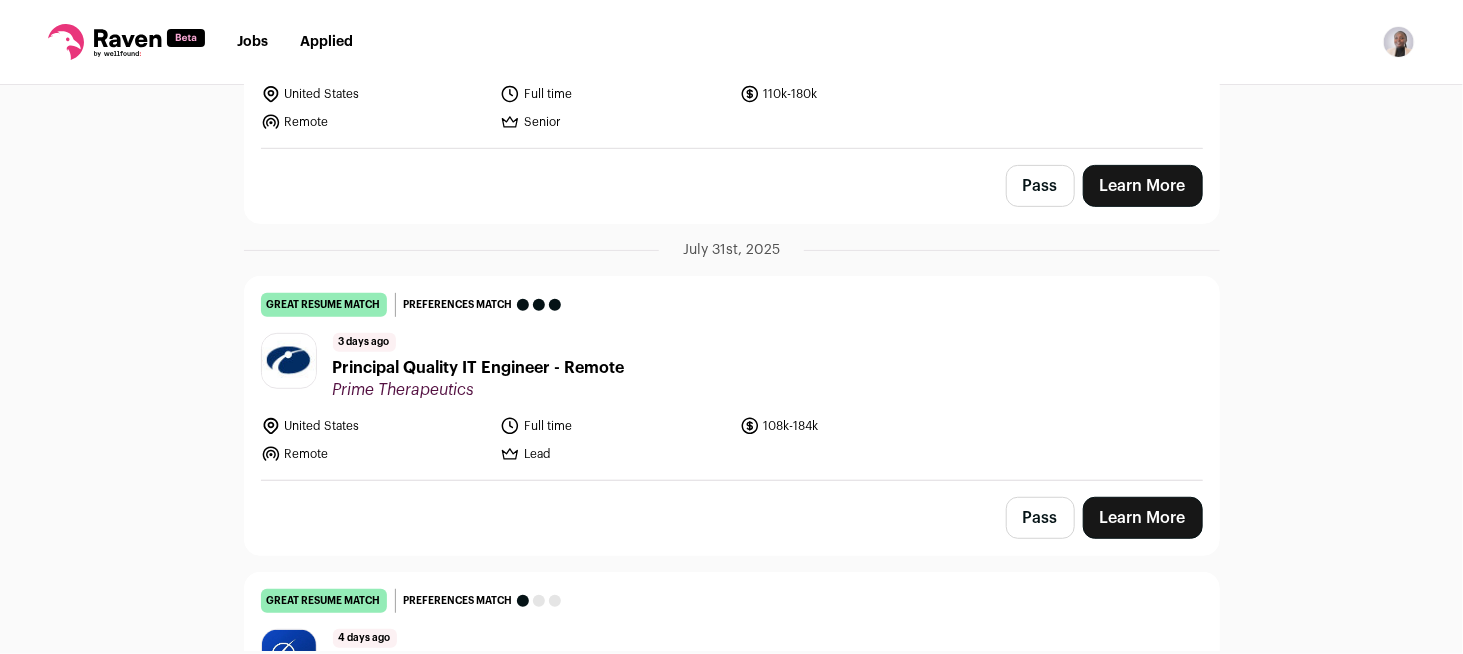 click on "Learn More" at bounding box center [1143, 518] 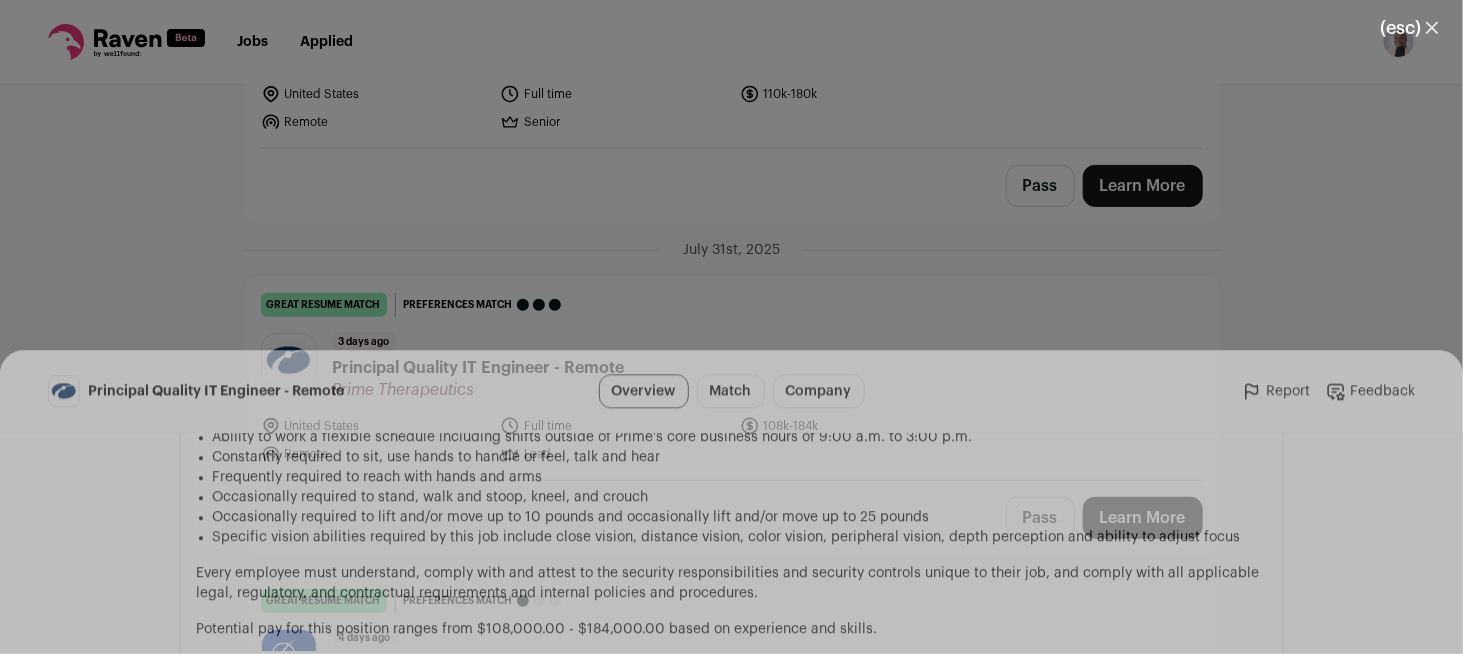scroll, scrollTop: 2037, scrollLeft: 0, axis: vertical 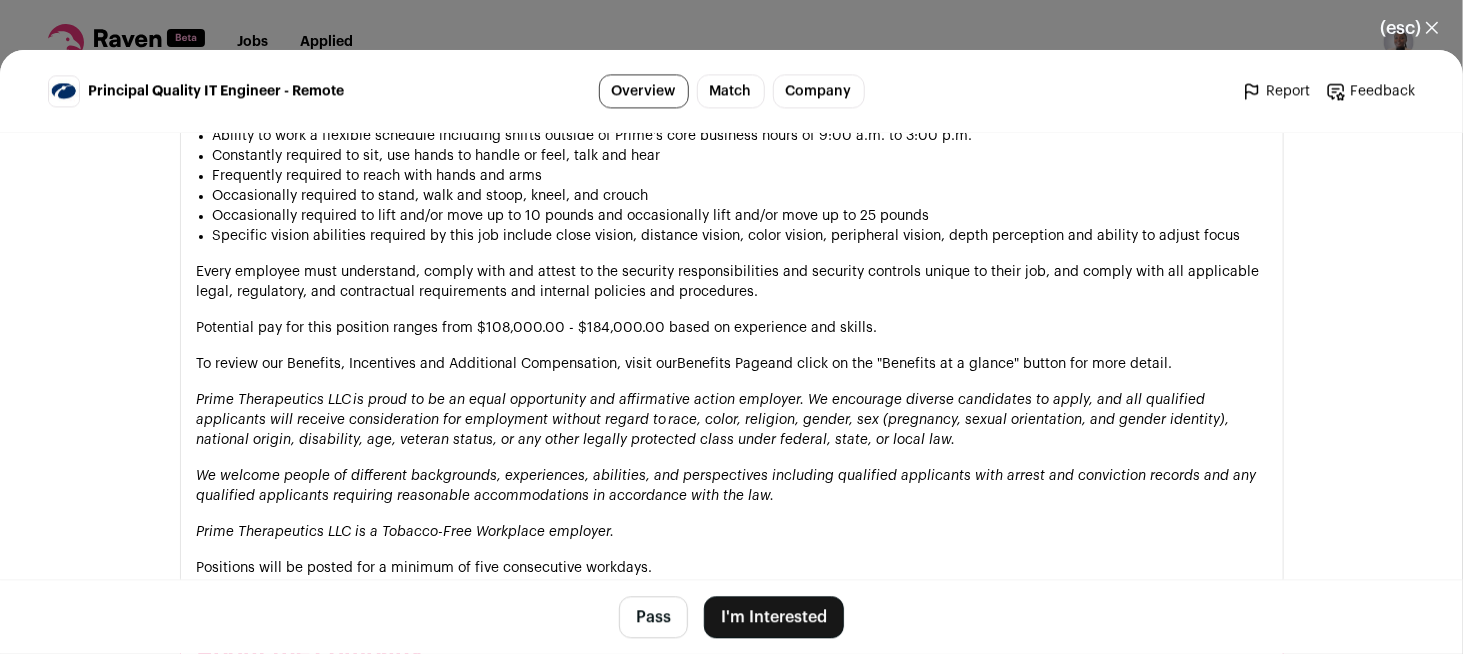 click on "I'm Interested" at bounding box center (774, 617) 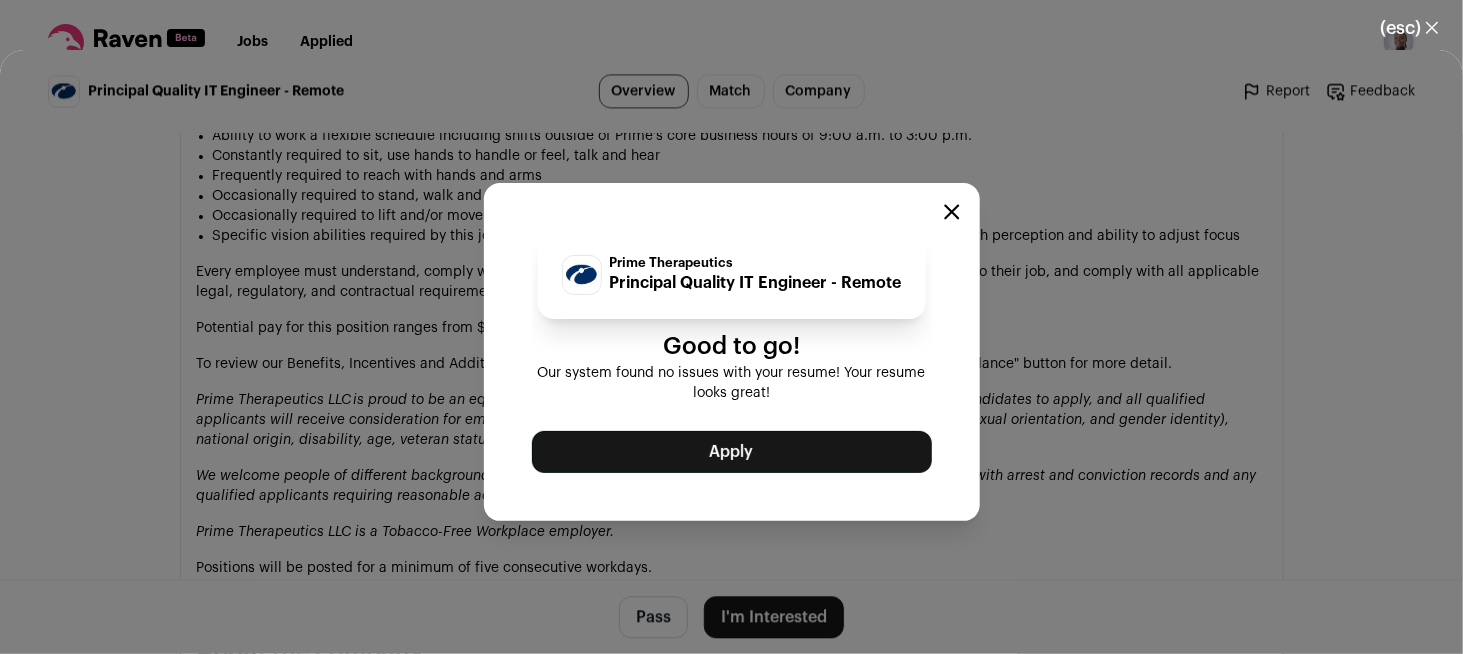 click on "Apply" at bounding box center (732, 452) 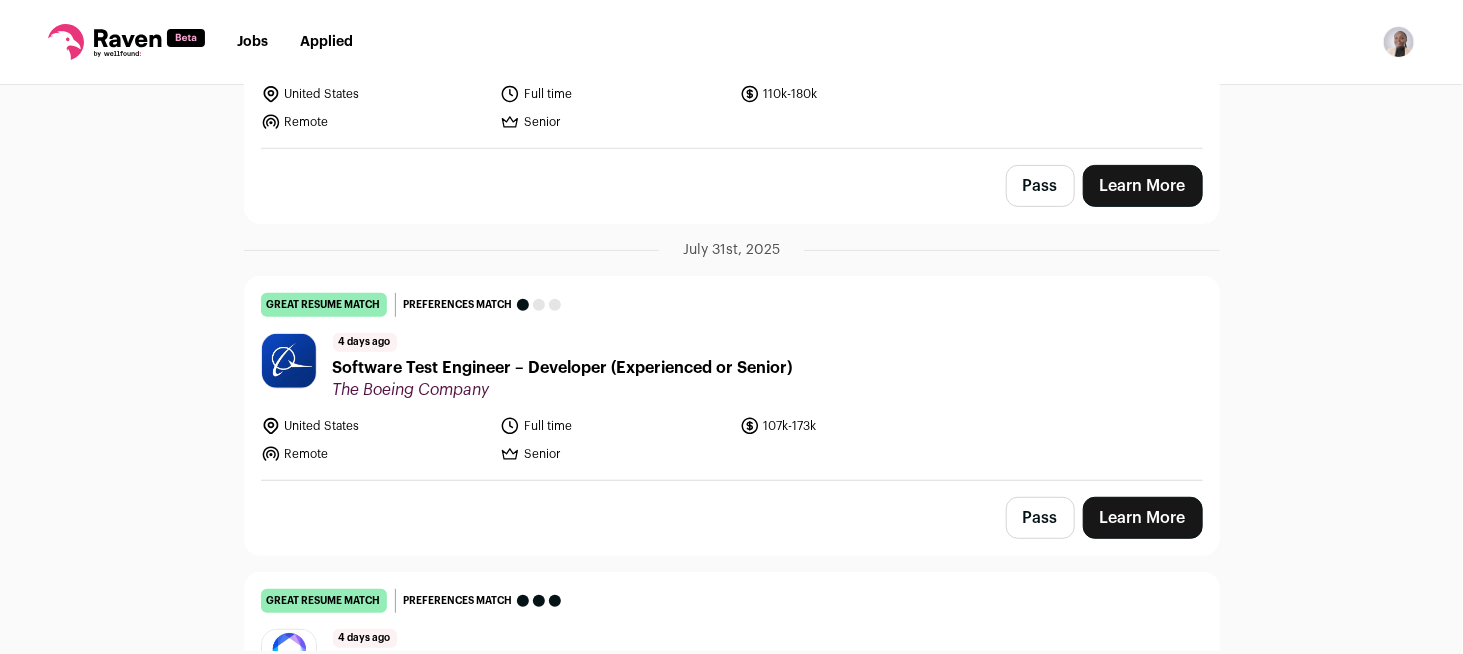 drag, startPoint x: 1409, startPoint y: 41, endPoint x: 1092, endPoint y: 28, distance: 317.26645 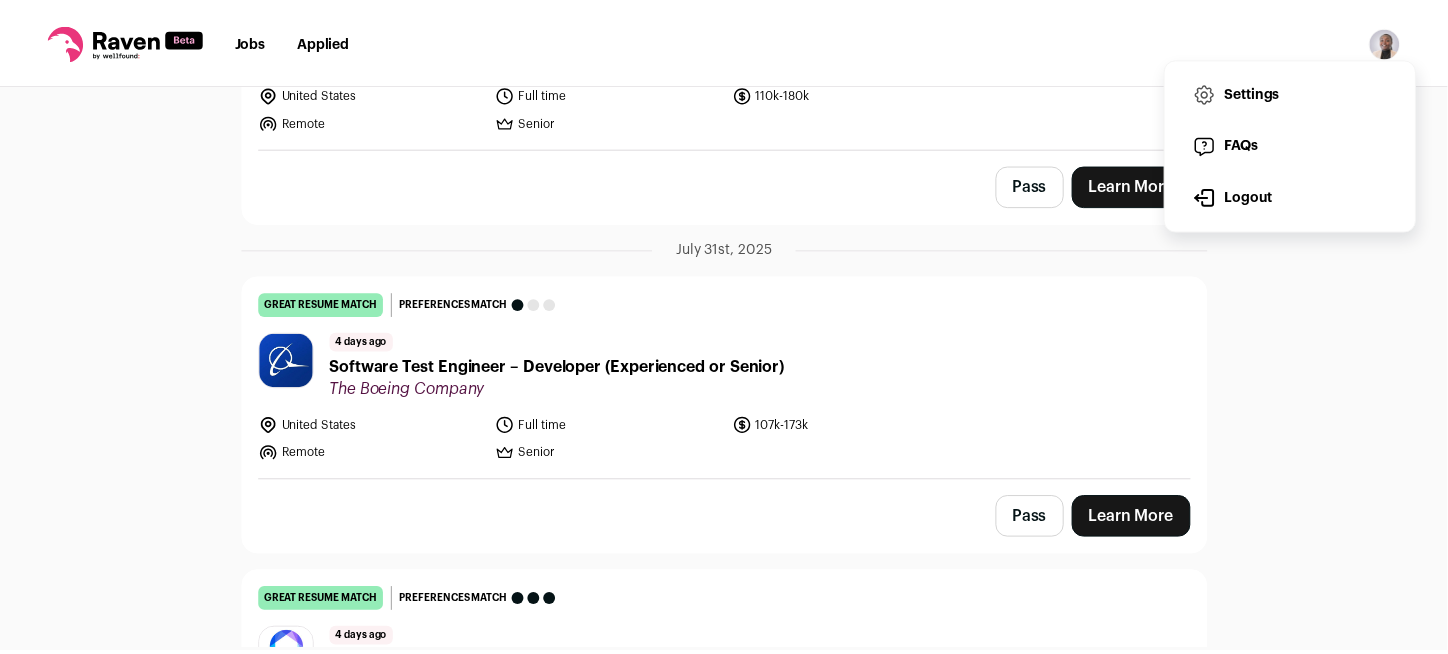 scroll, scrollTop: 0, scrollLeft: 0, axis: both 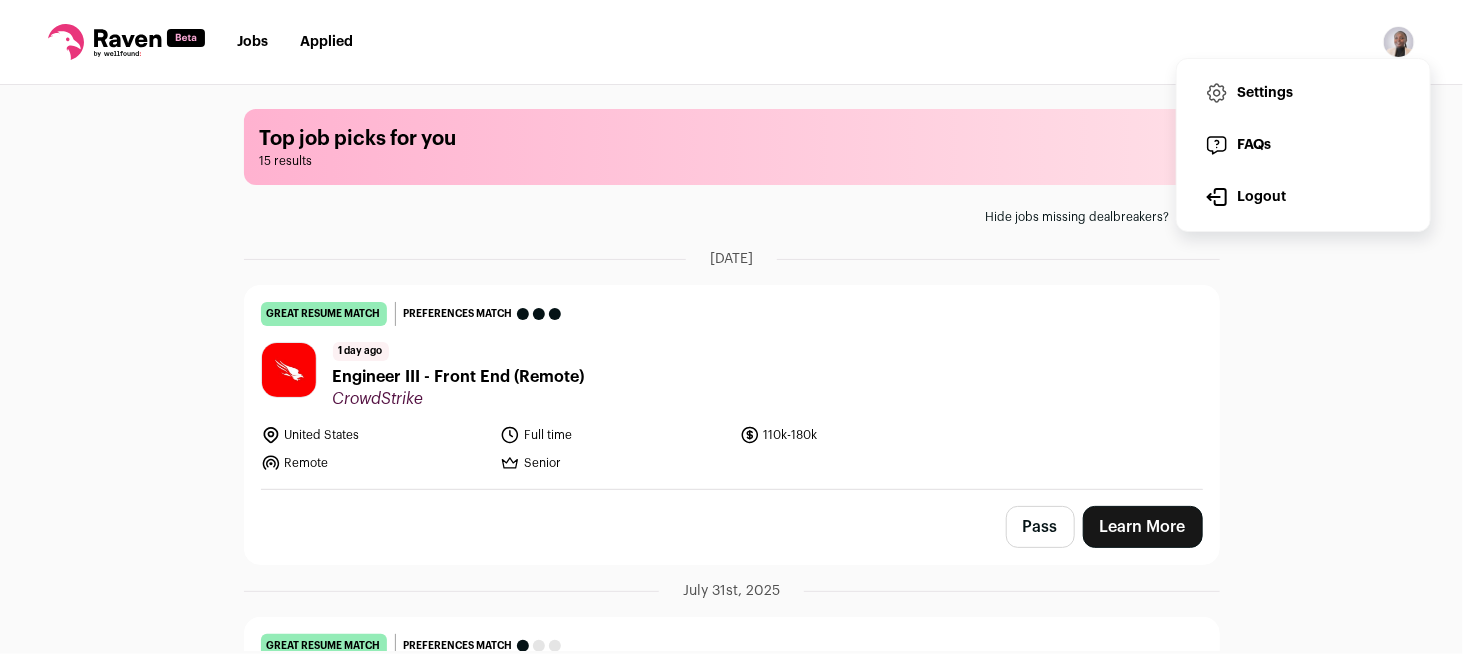 click on "Top job picks for you
15 results
Hide jobs missing dealbreakers?
[DATE]
great resume match
You meet the must-have requirements, the nice-to-have requirements, and are a strong fit for the job responsibilities. You may still want some resume edits to stand out, but your resume is a strong match as-is.
Preferences match
This job meets all of your dealbreakers and nice-to-haves
1 day ago" at bounding box center [731, 368] 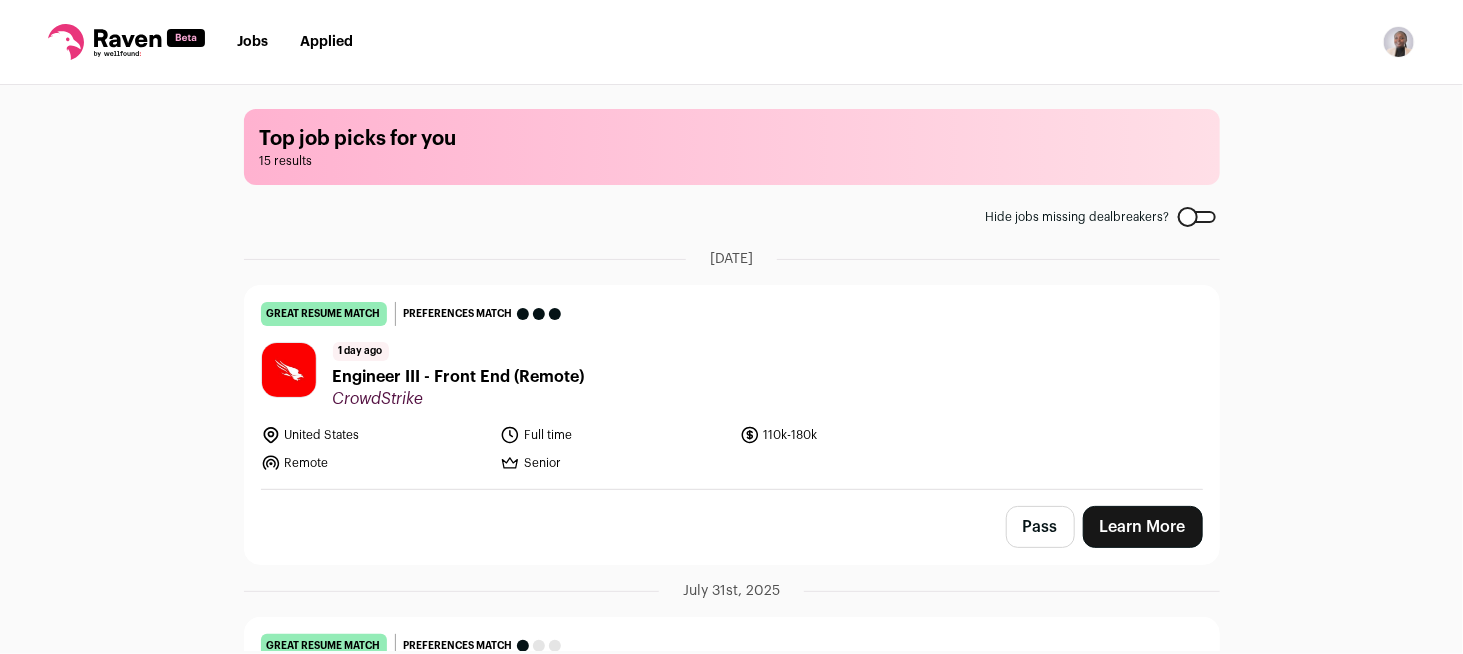 click at bounding box center (1399, 42) 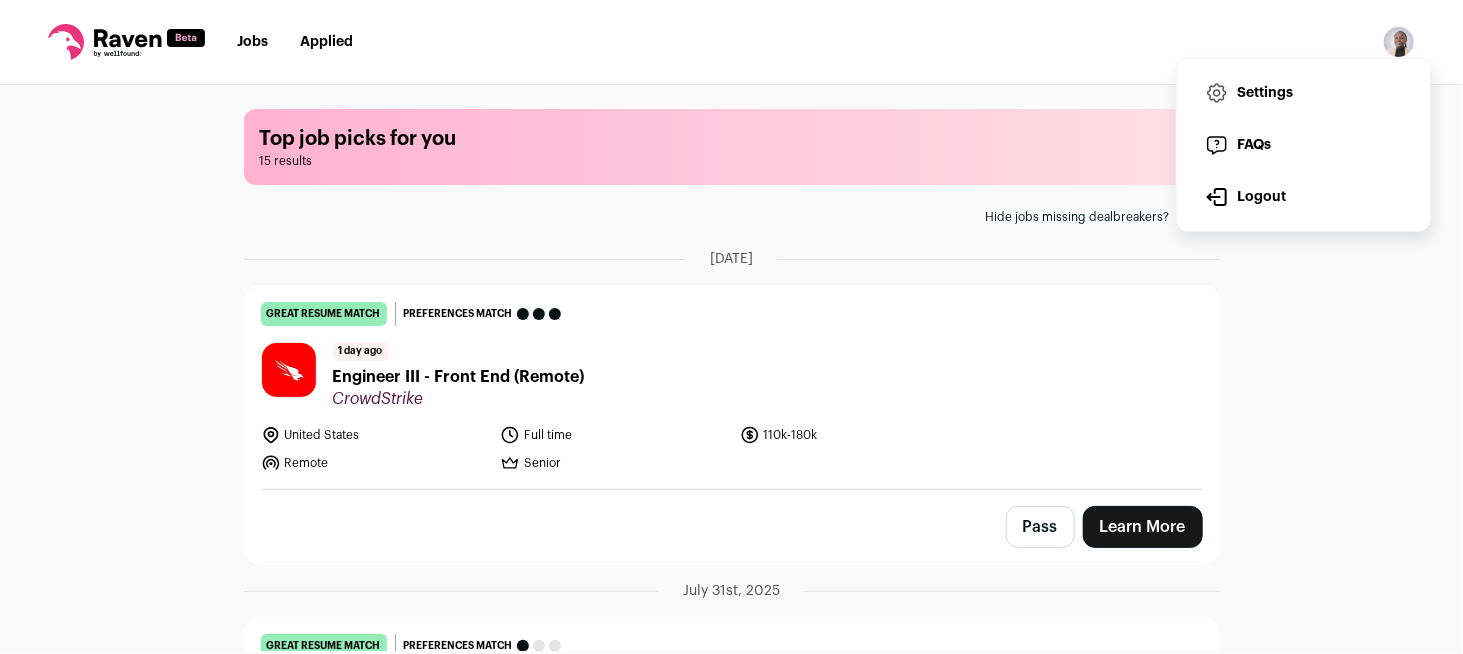 click on "Settings" at bounding box center [1303, 93] 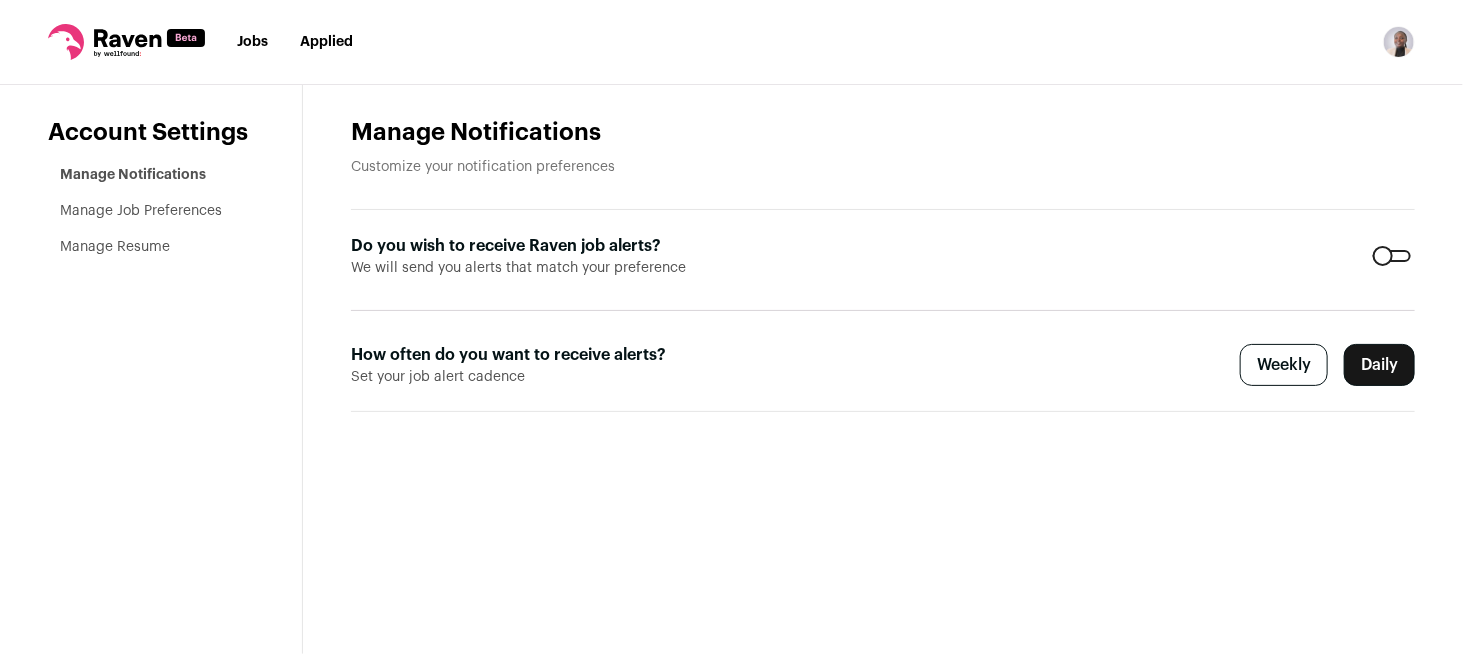 click on "Manage Job Preferences" at bounding box center (141, 211) 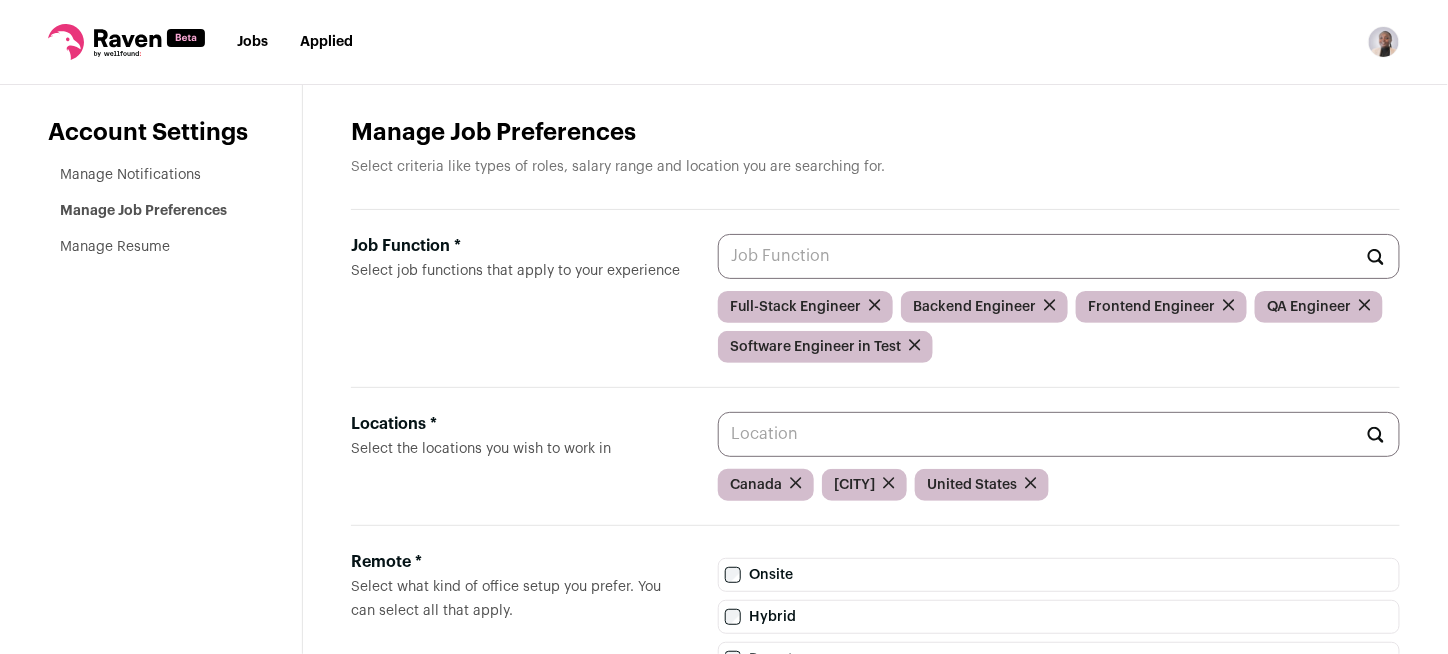 click on "Manage Resume" at bounding box center [115, 247] 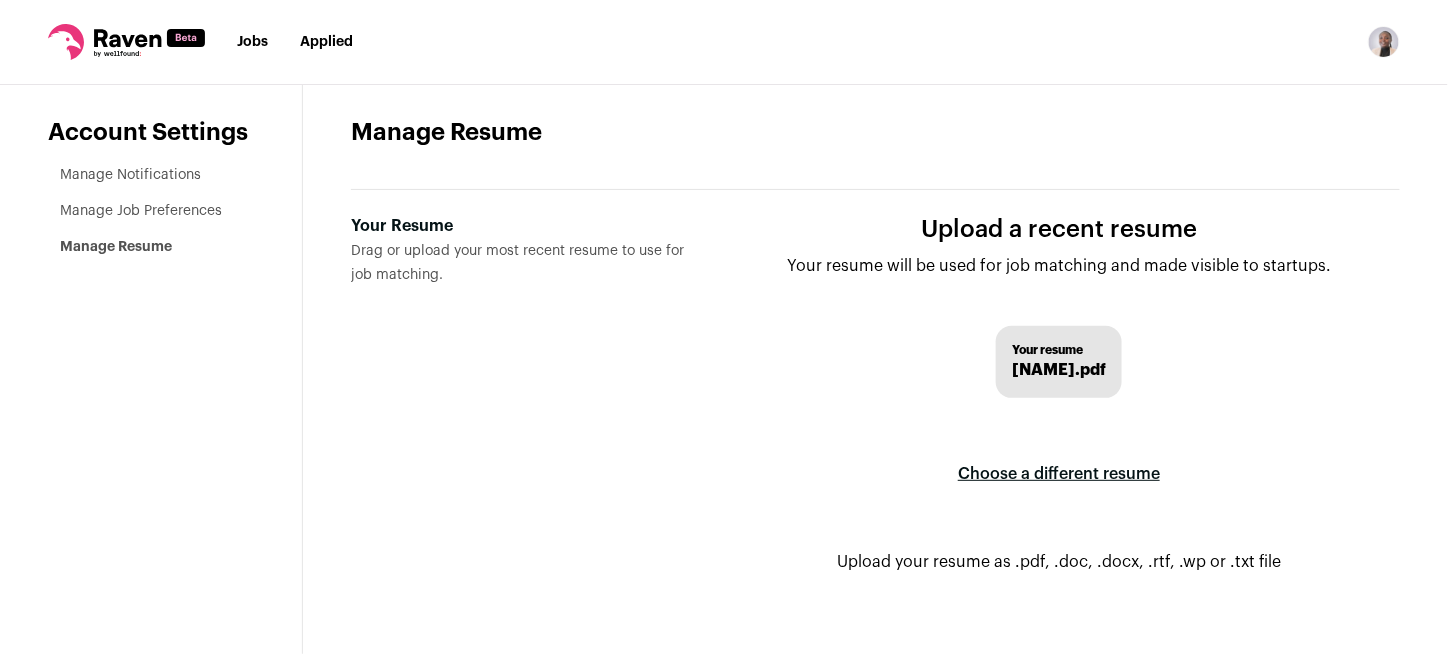 click on "Manage Resume" at bounding box center [116, 247] 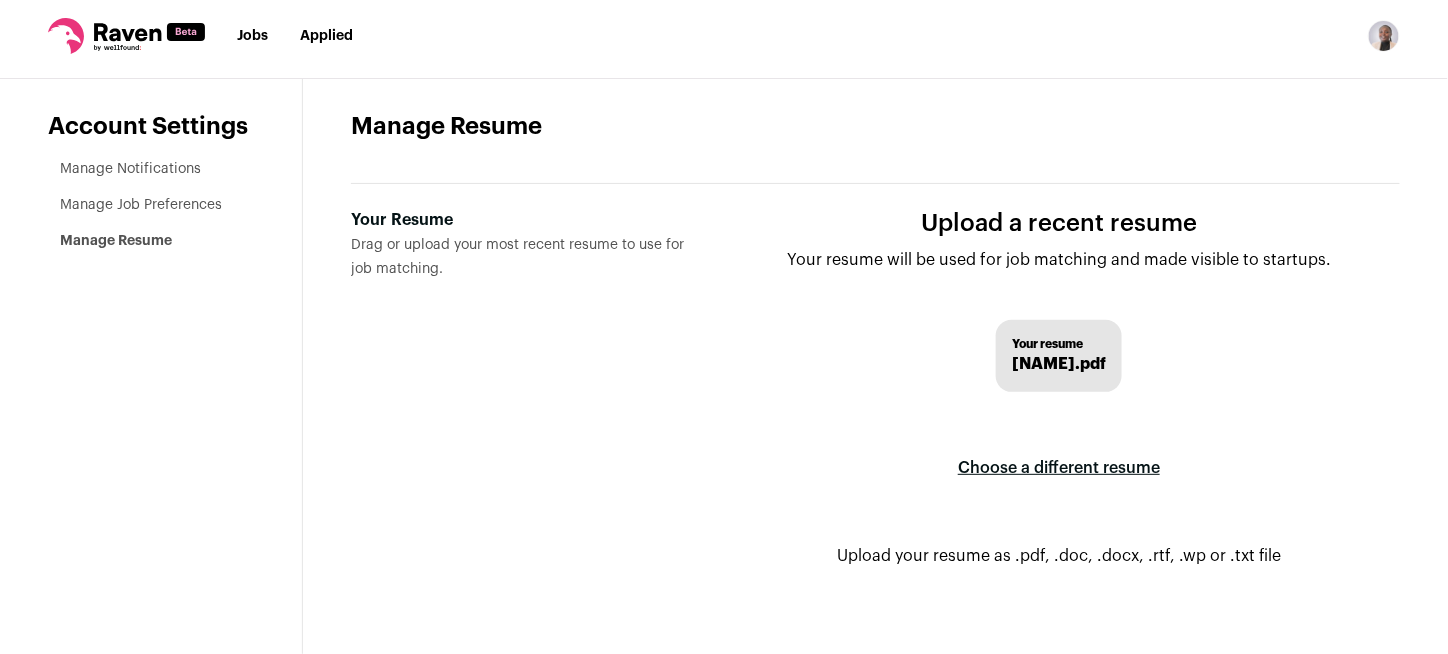scroll, scrollTop: 0, scrollLeft: 0, axis: both 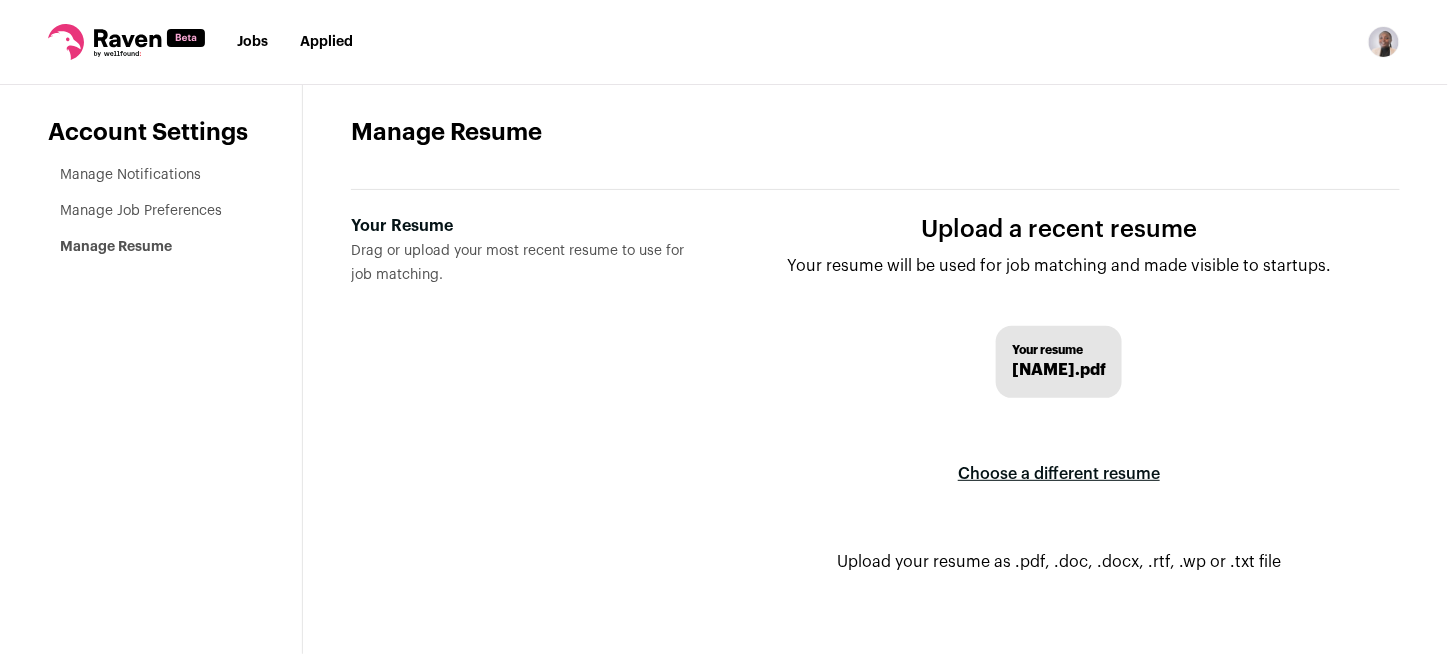 click on "[NAME].pdf" at bounding box center [1059, 370] 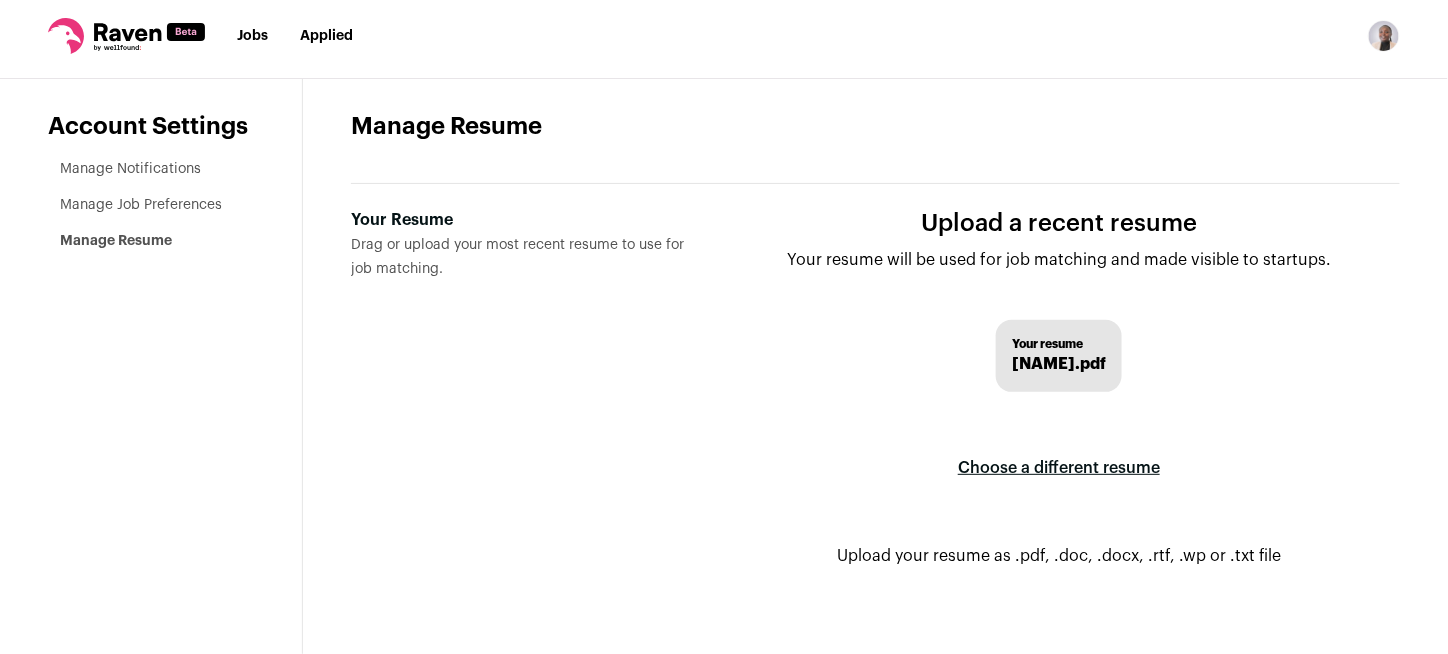 scroll, scrollTop: 0, scrollLeft: 0, axis: both 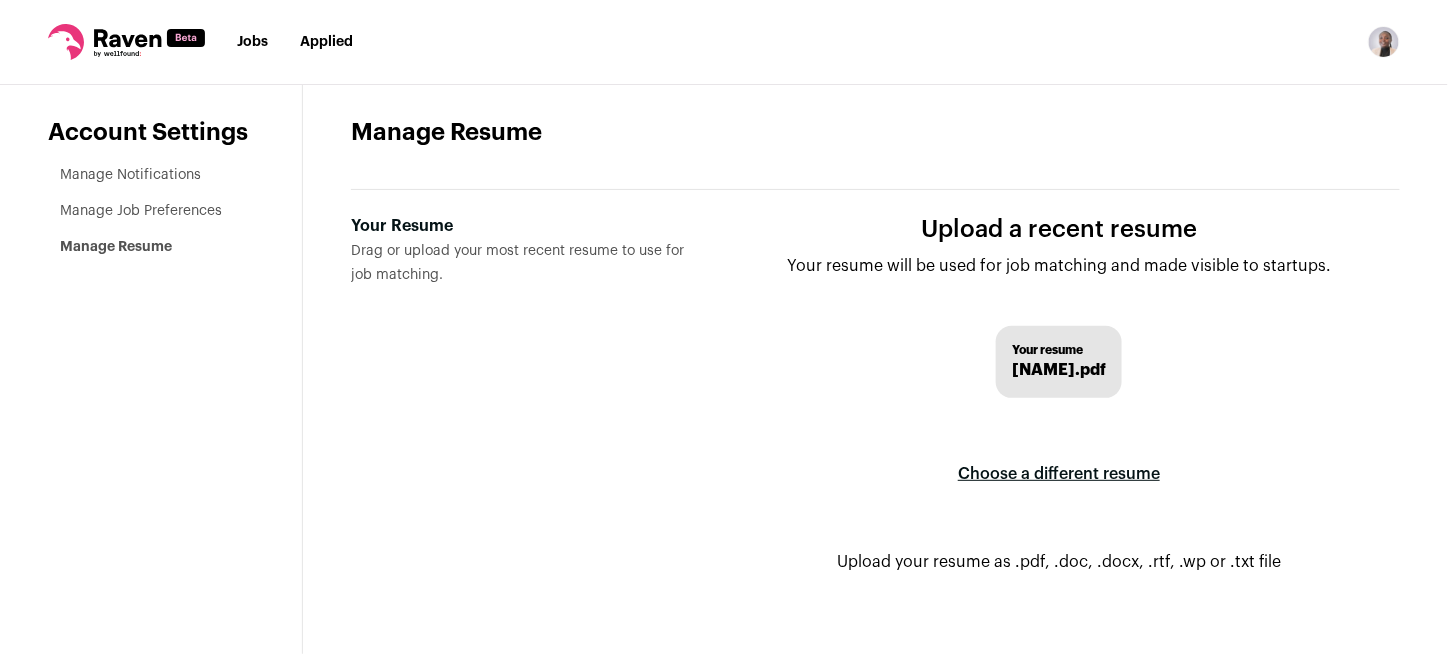 click on "Manage Job Preferences" at bounding box center (141, 211) 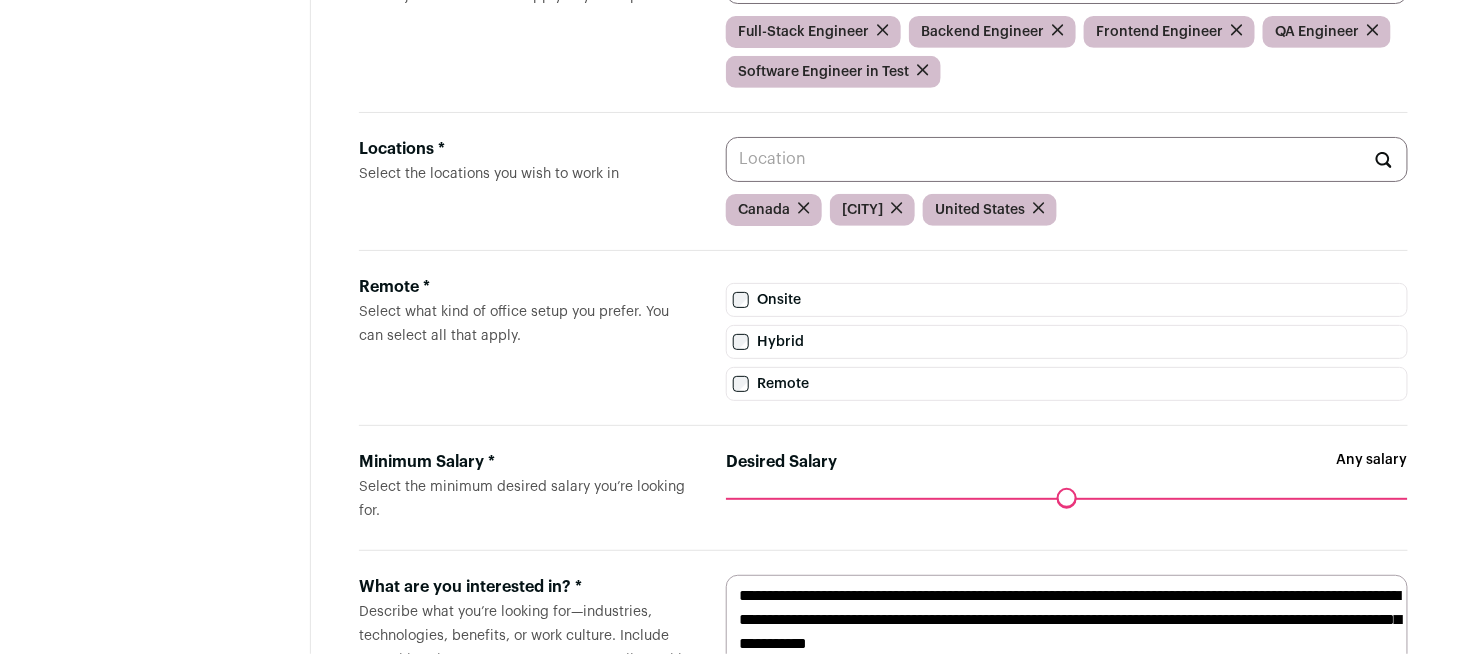 scroll, scrollTop: 0, scrollLeft: 0, axis: both 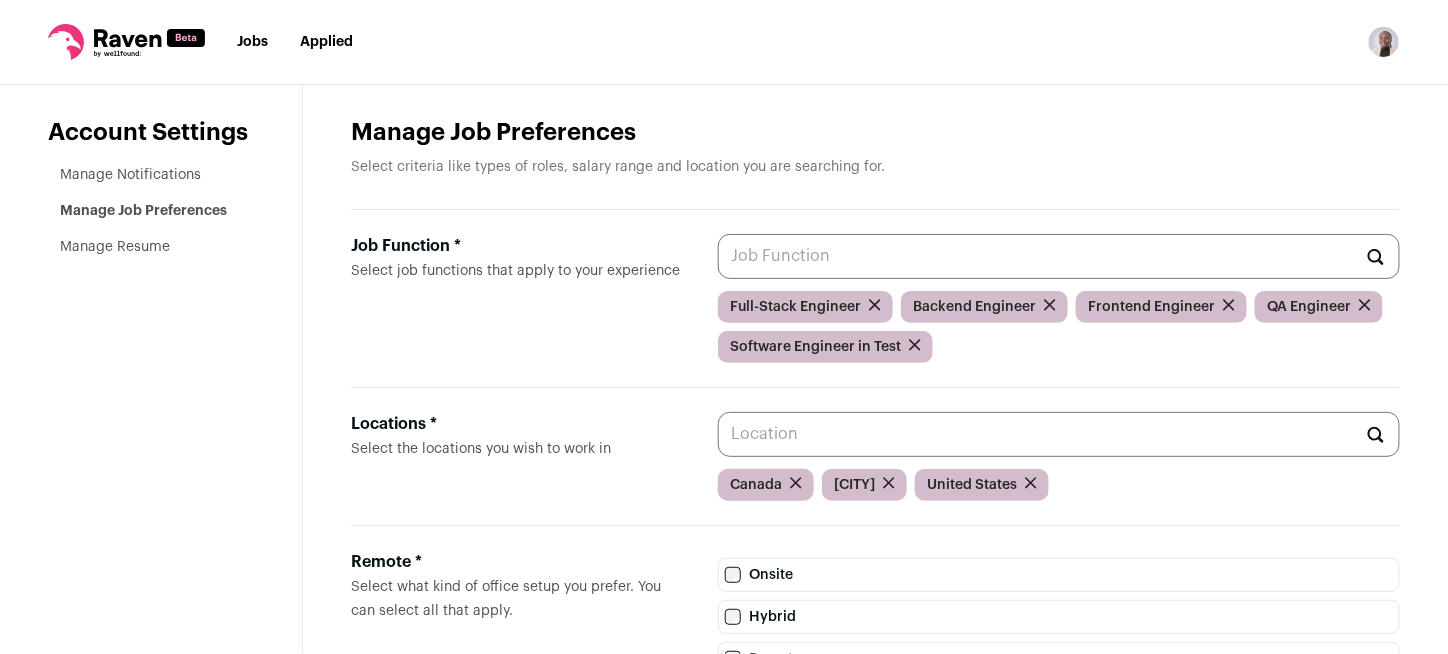 click on "Manage Notifications" at bounding box center [130, 175] 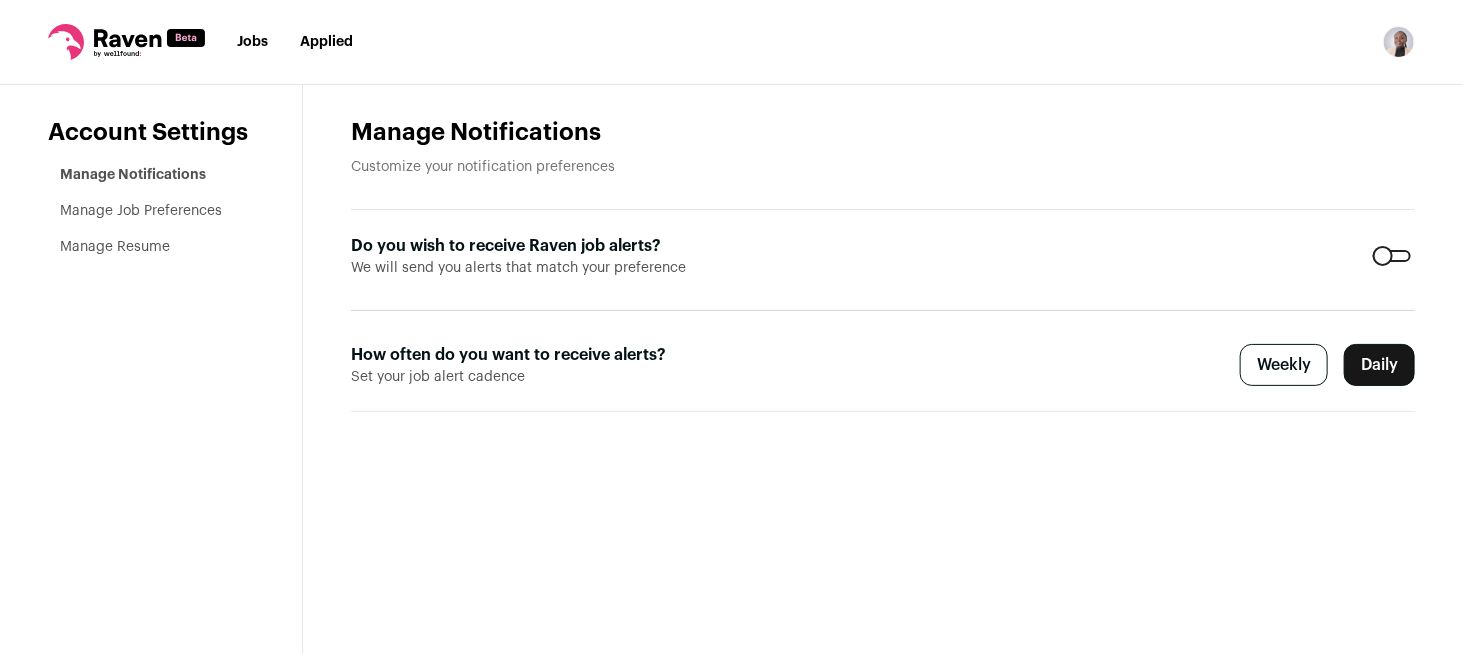click on "Jobs" at bounding box center (252, 42) 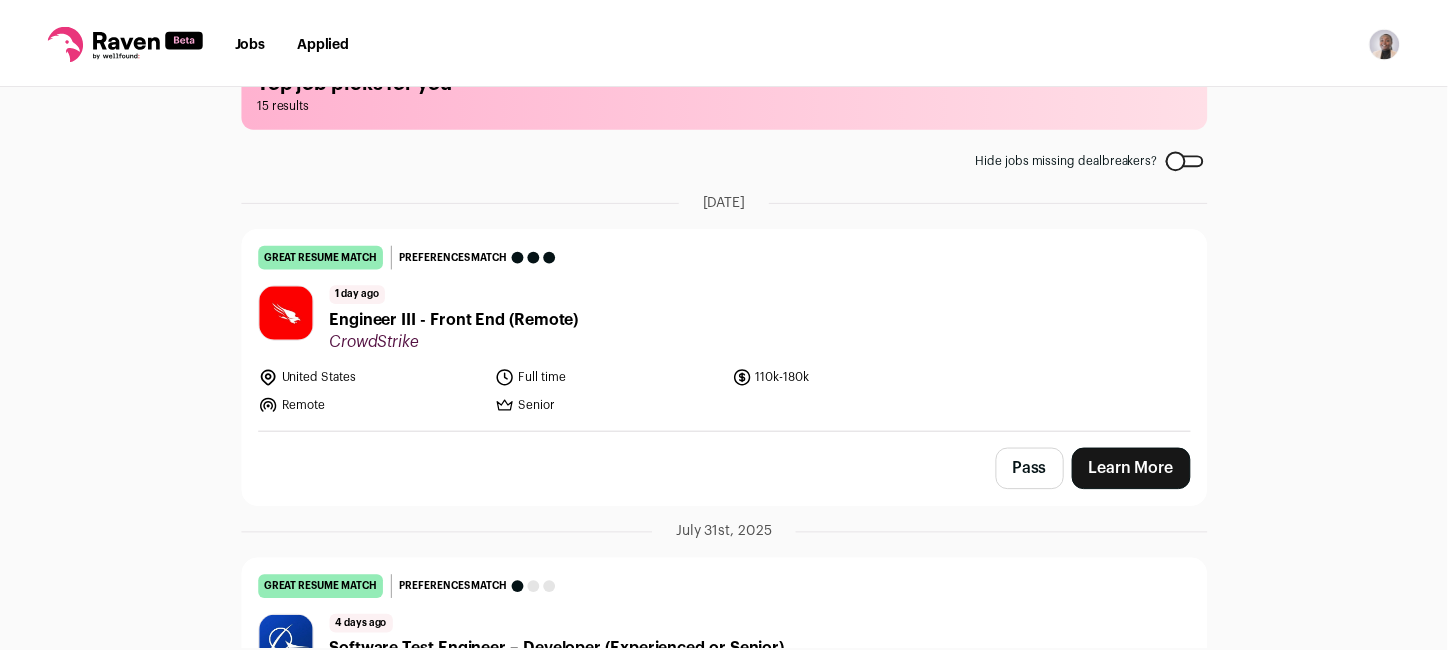 scroll, scrollTop: 0, scrollLeft: 0, axis: both 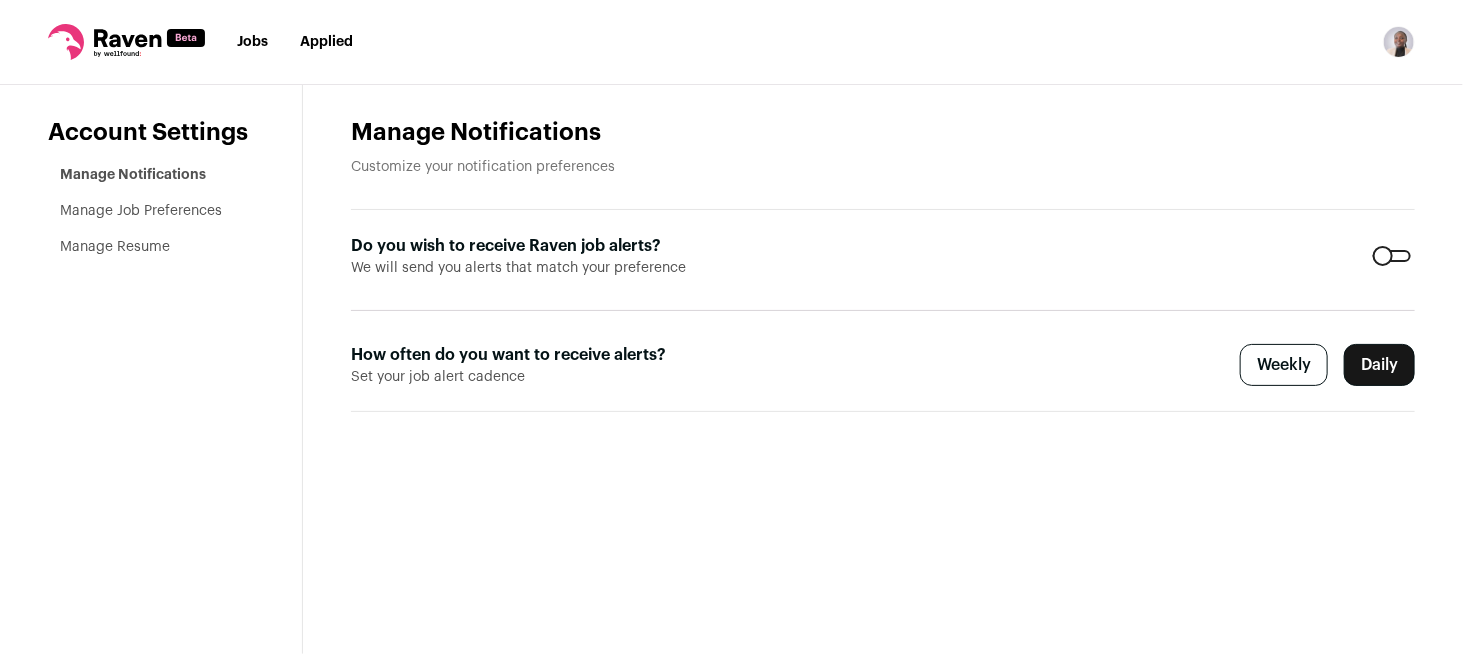 click on "Manage Notifications
Manage Job Preferences
Manage Resume" at bounding box center (157, 211) 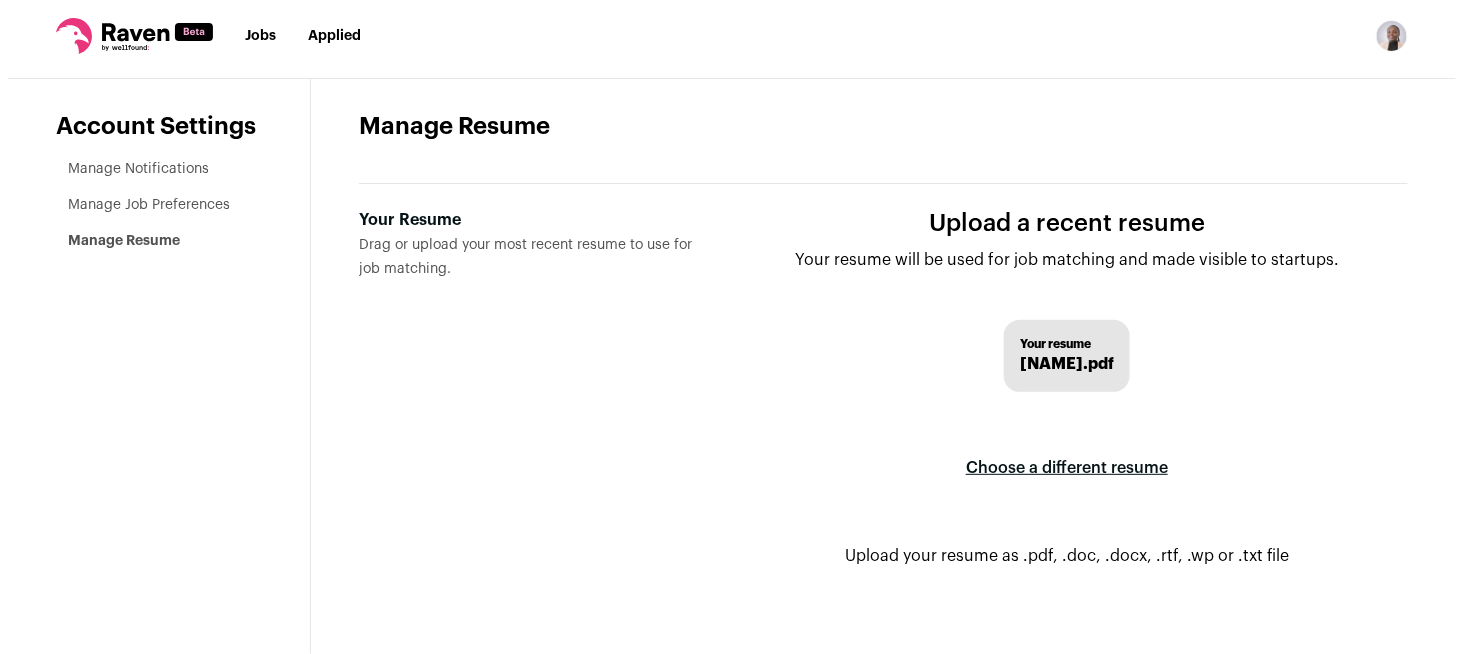 scroll, scrollTop: 0, scrollLeft: 0, axis: both 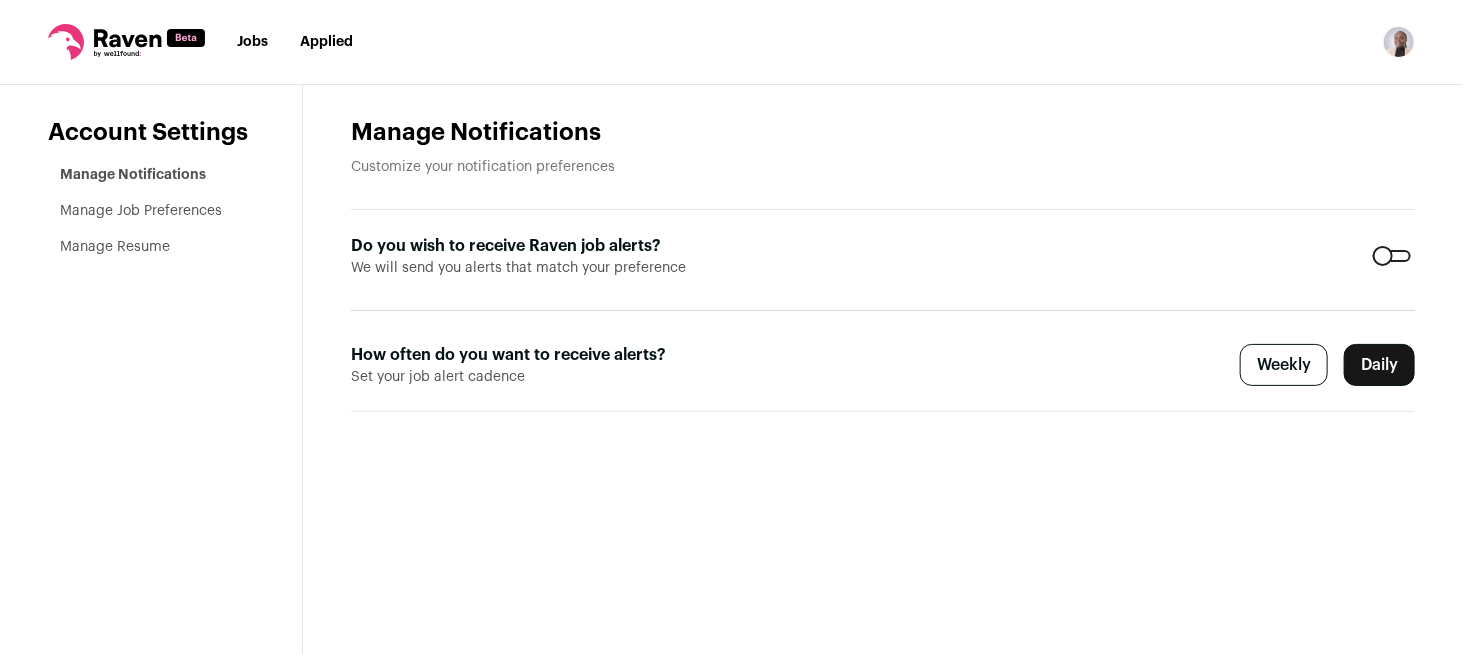 click on "Jobs" at bounding box center (252, 42) 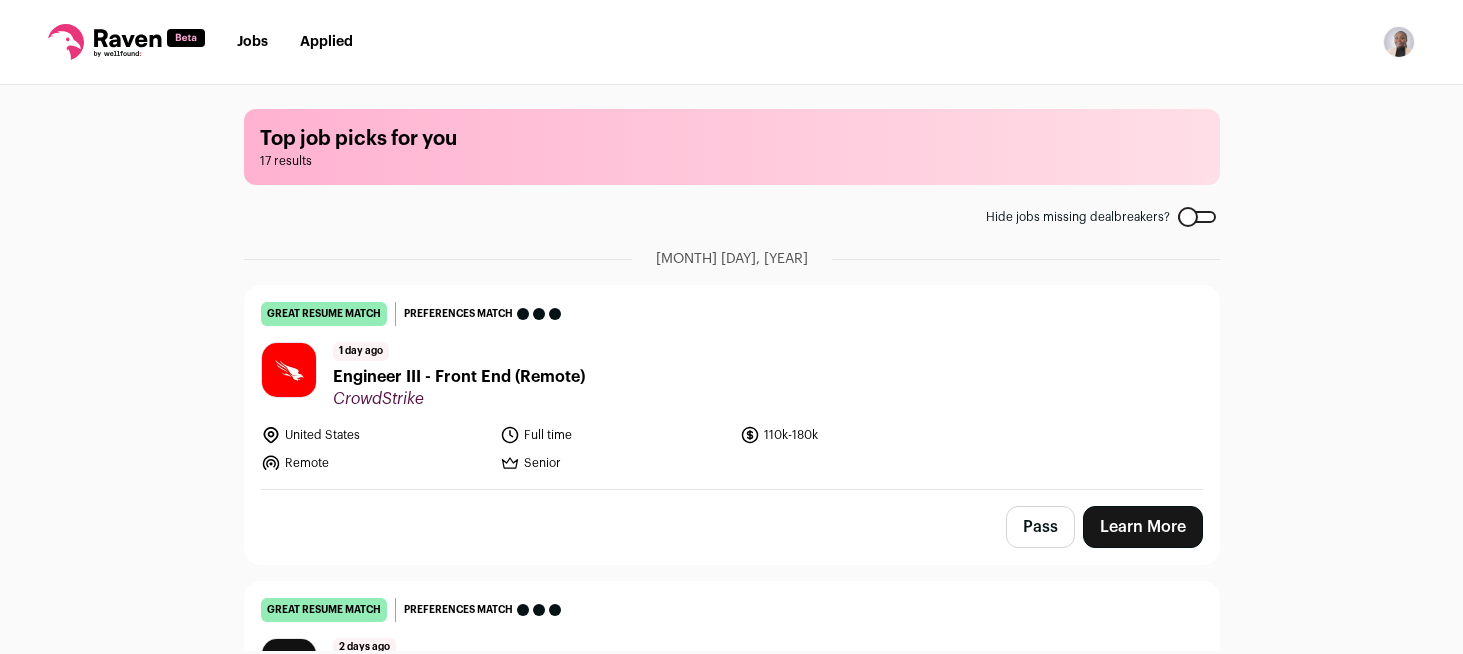 scroll, scrollTop: 0, scrollLeft: 0, axis: both 